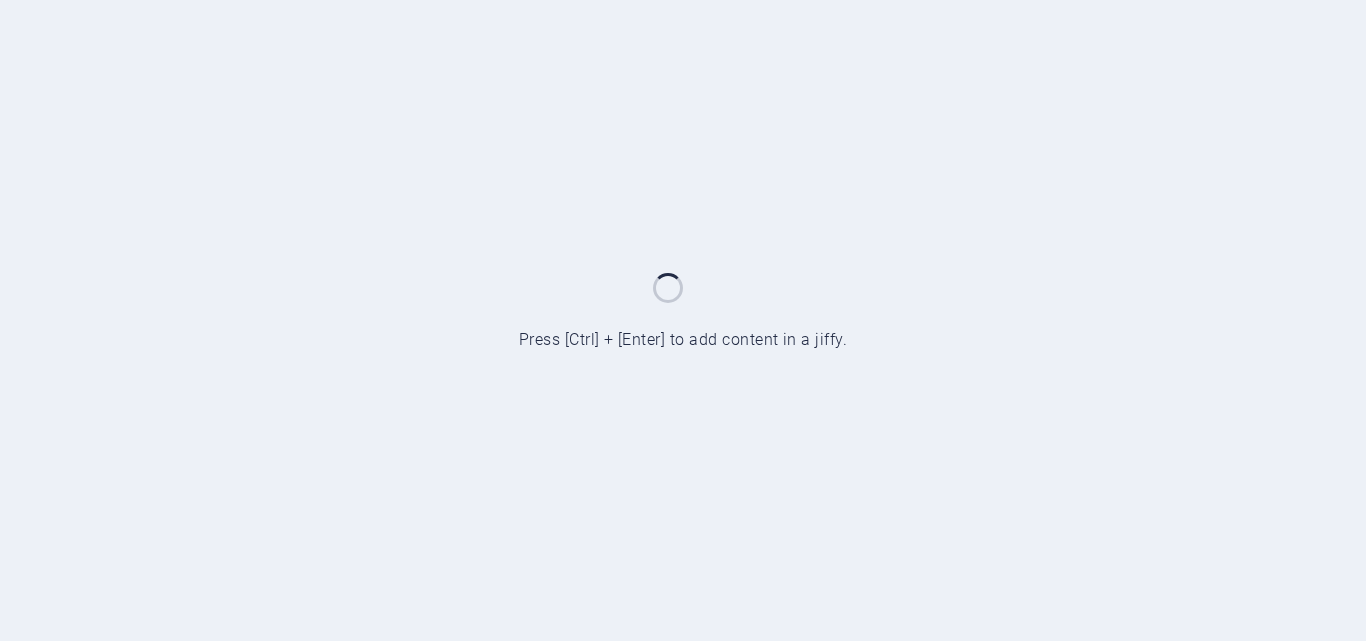 scroll, scrollTop: 0, scrollLeft: 0, axis: both 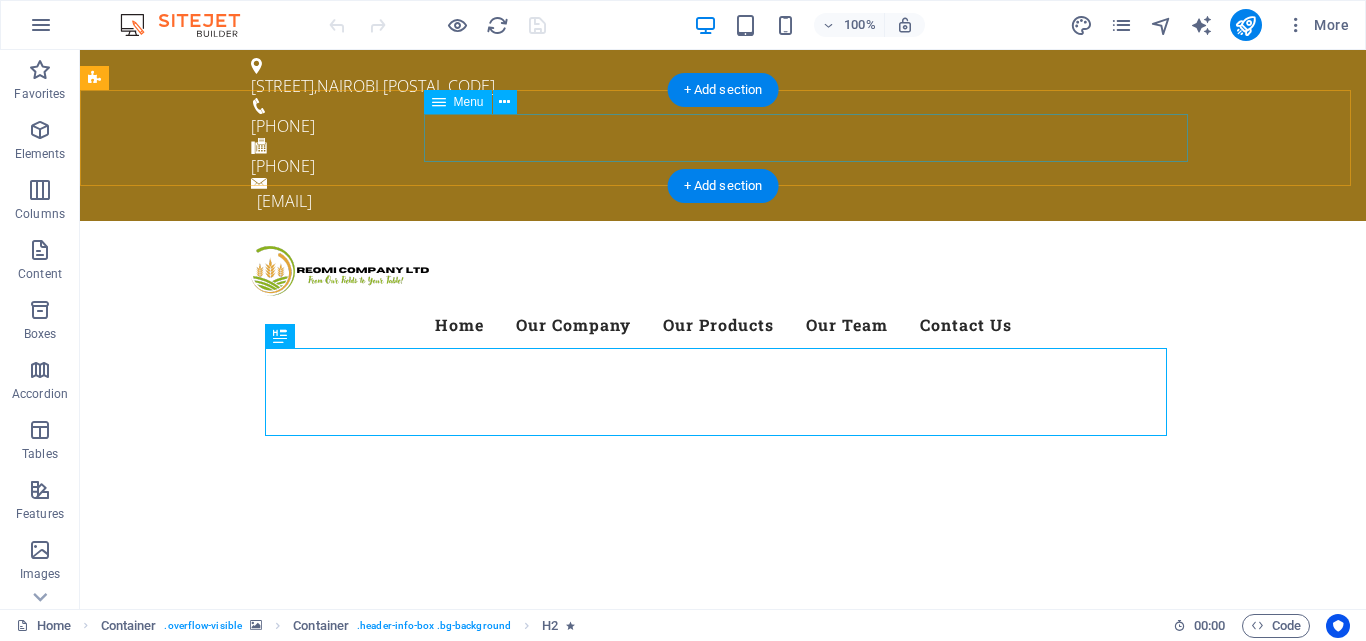 drag, startPoint x: 80, startPoint y: 50, endPoint x: 535, endPoint y: 137, distance: 463.24292 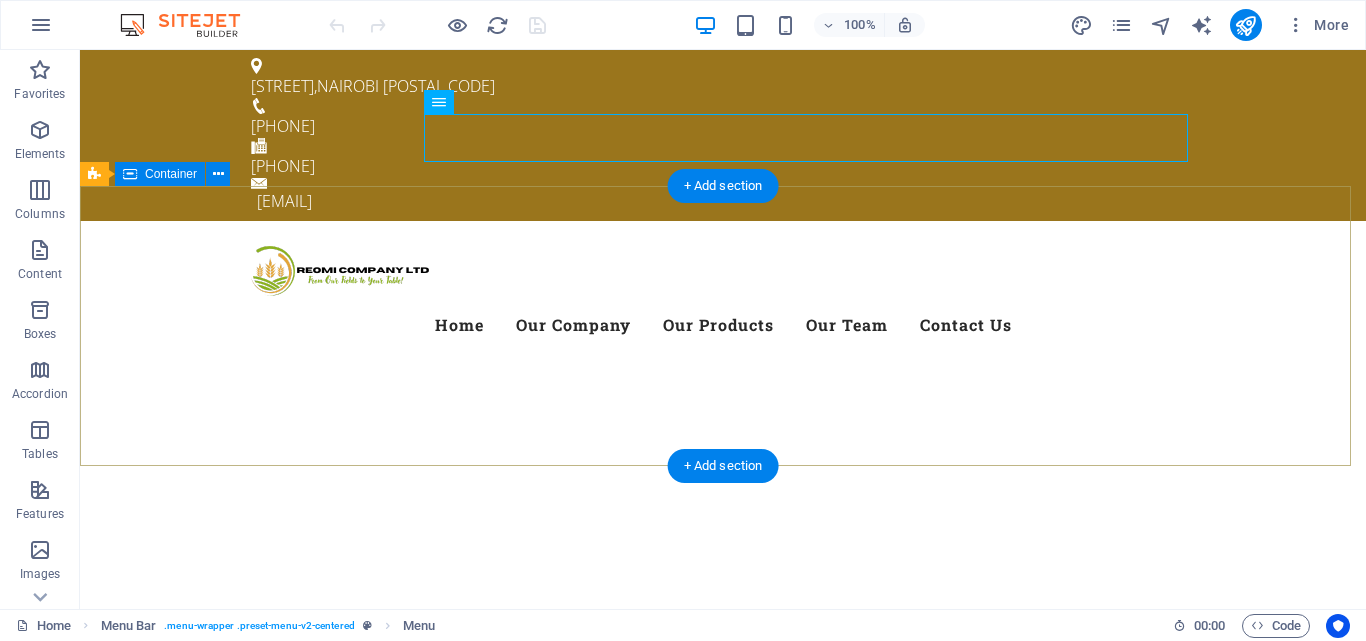click at bounding box center [723, 725] 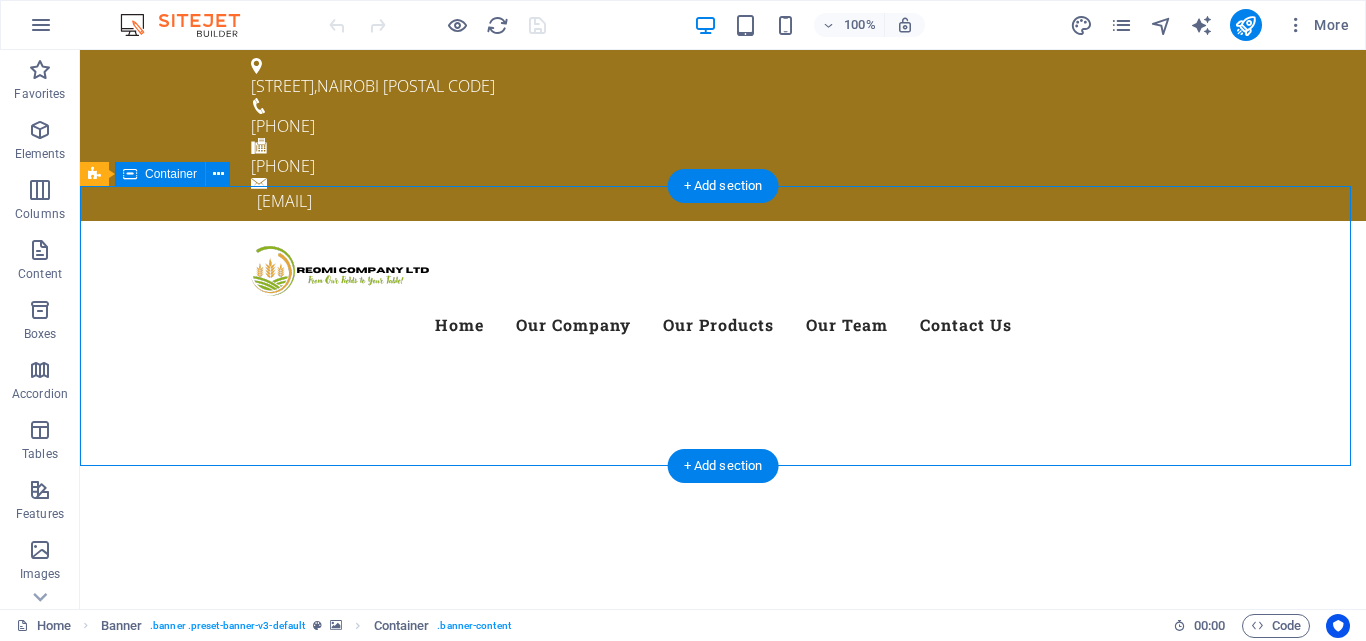 click at bounding box center (723, 725) 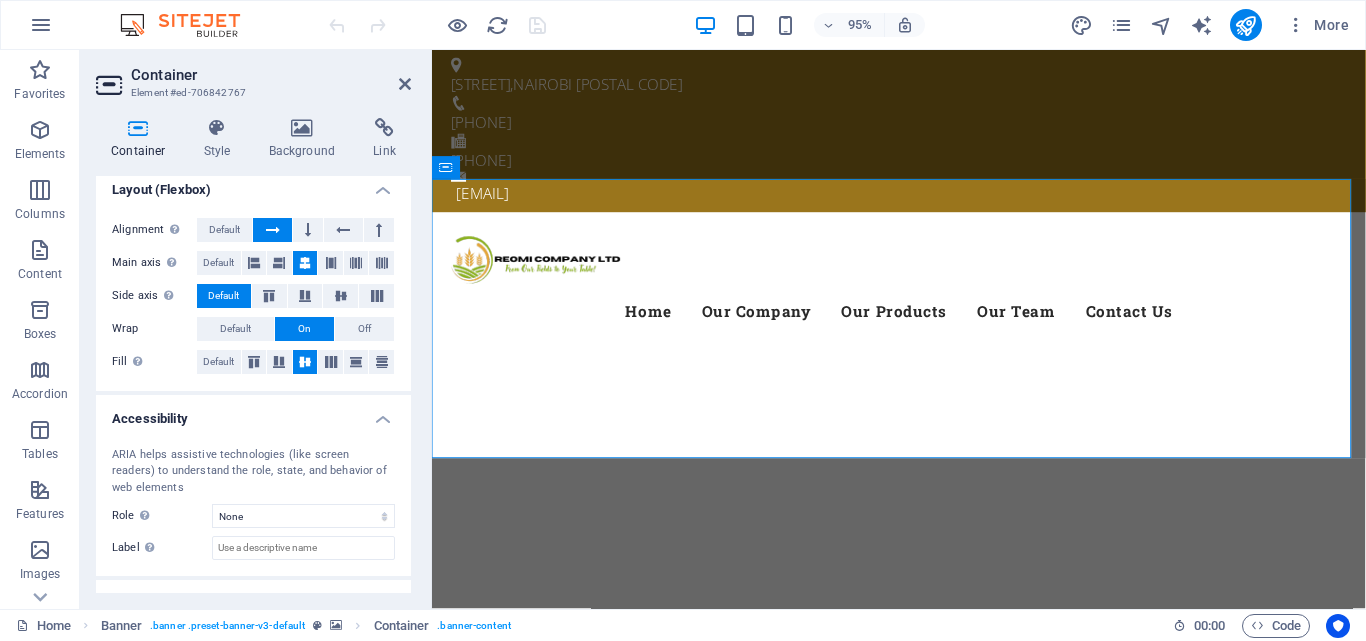 scroll, scrollTop: 358, scrollLeft: 0, axis: vertical 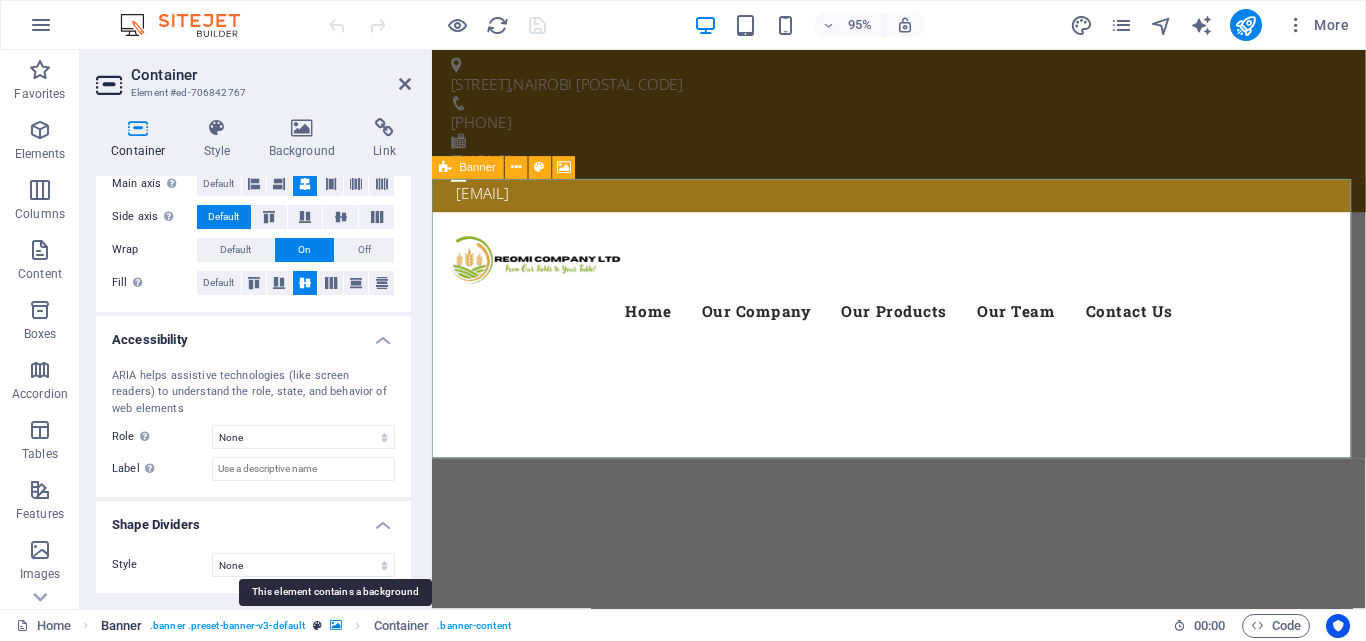 click at bounding box center [336, 625] 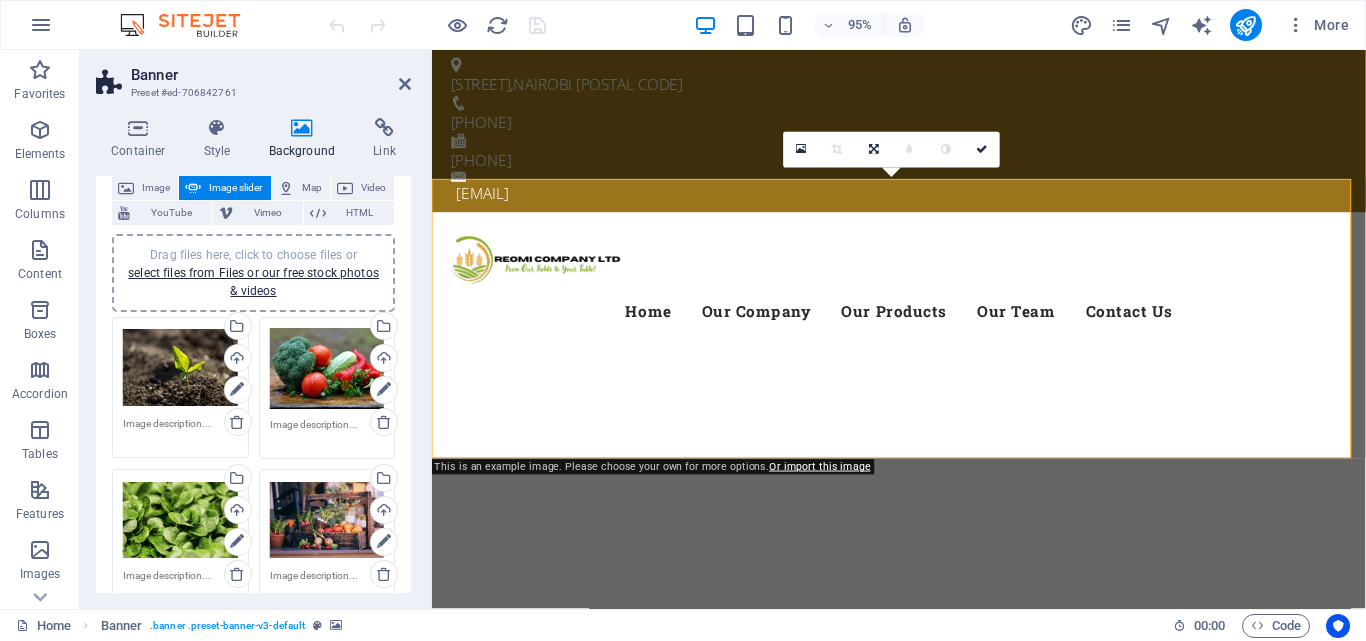 scroll, scrollTop: 100, scrollLeft: 0, axis: vertical 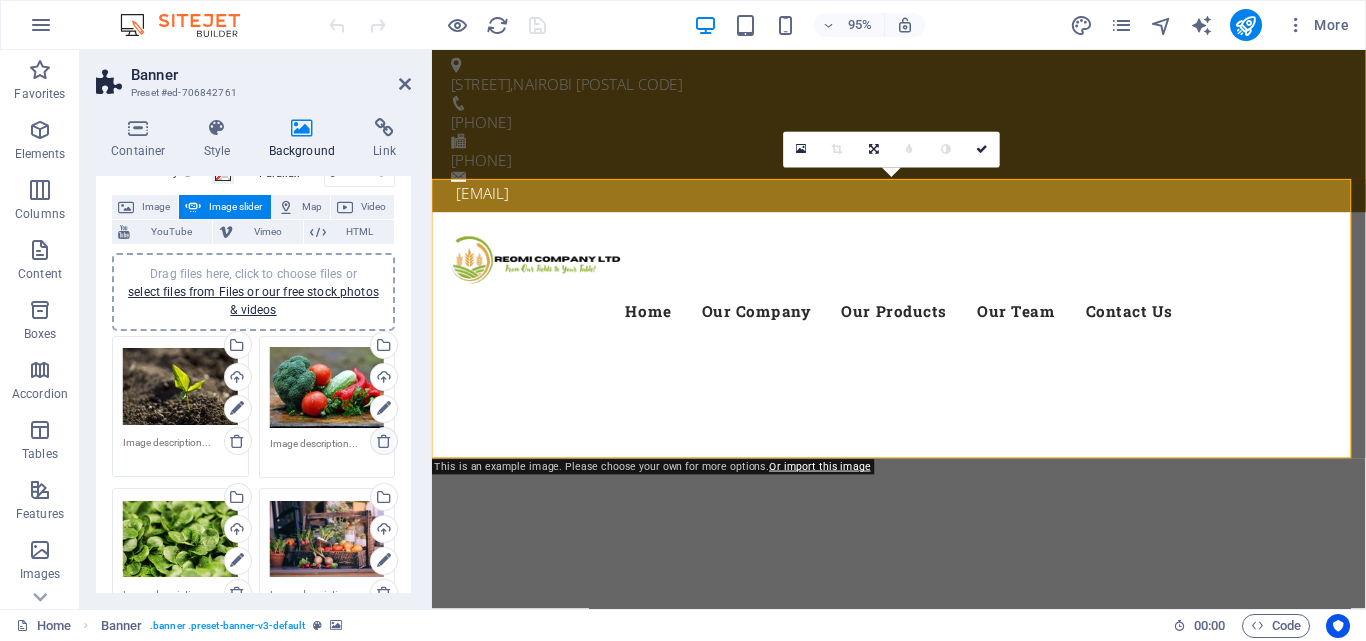 click at bounding box center [384, 441] 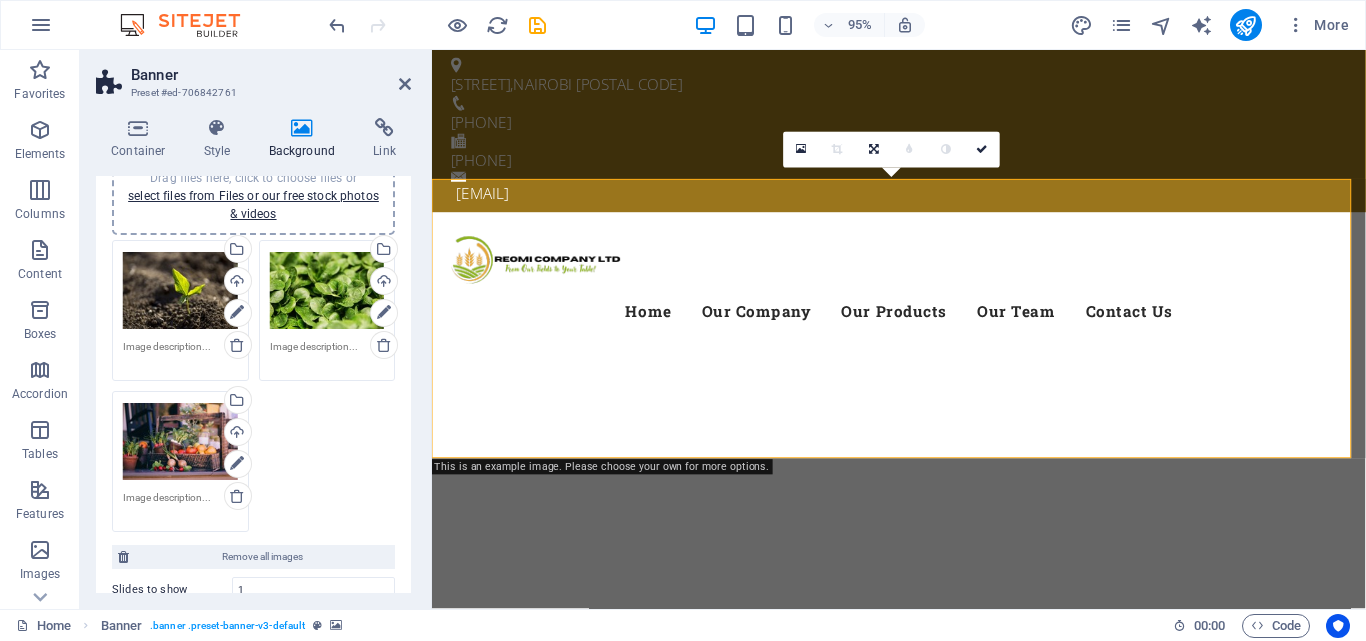 scroll, scrollTop: 300, scrollLeft: 0, axis: vertical 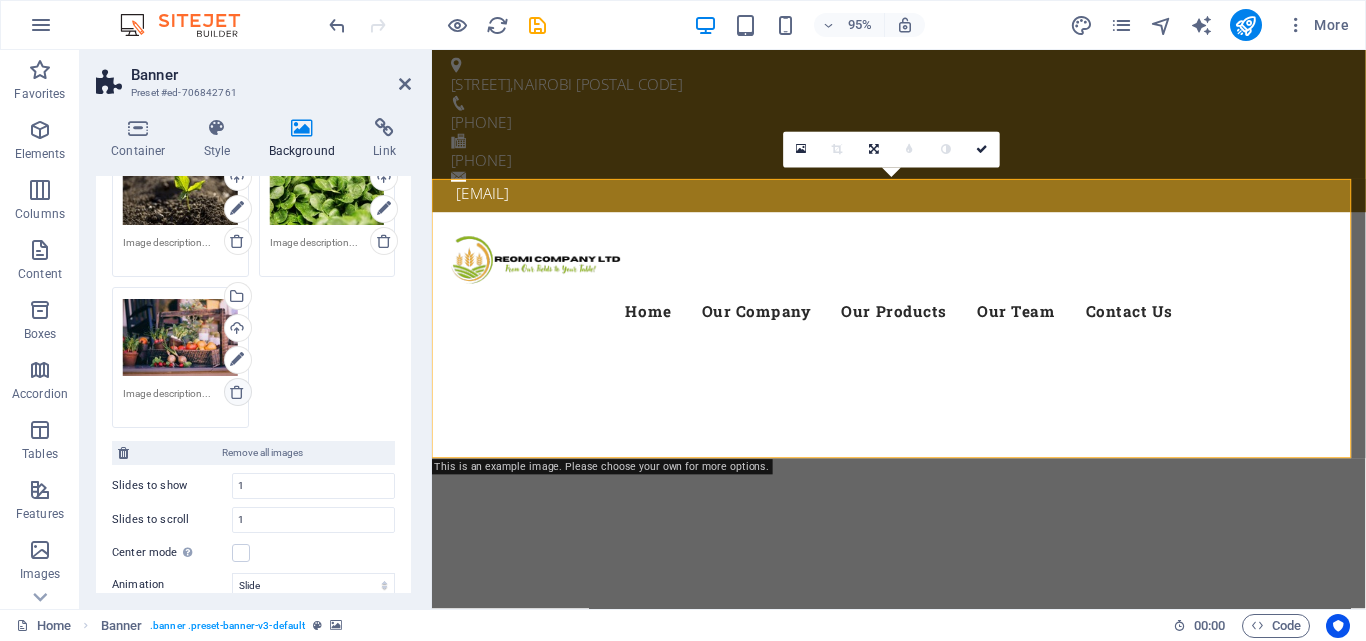 click at bounding box center (237, 392) 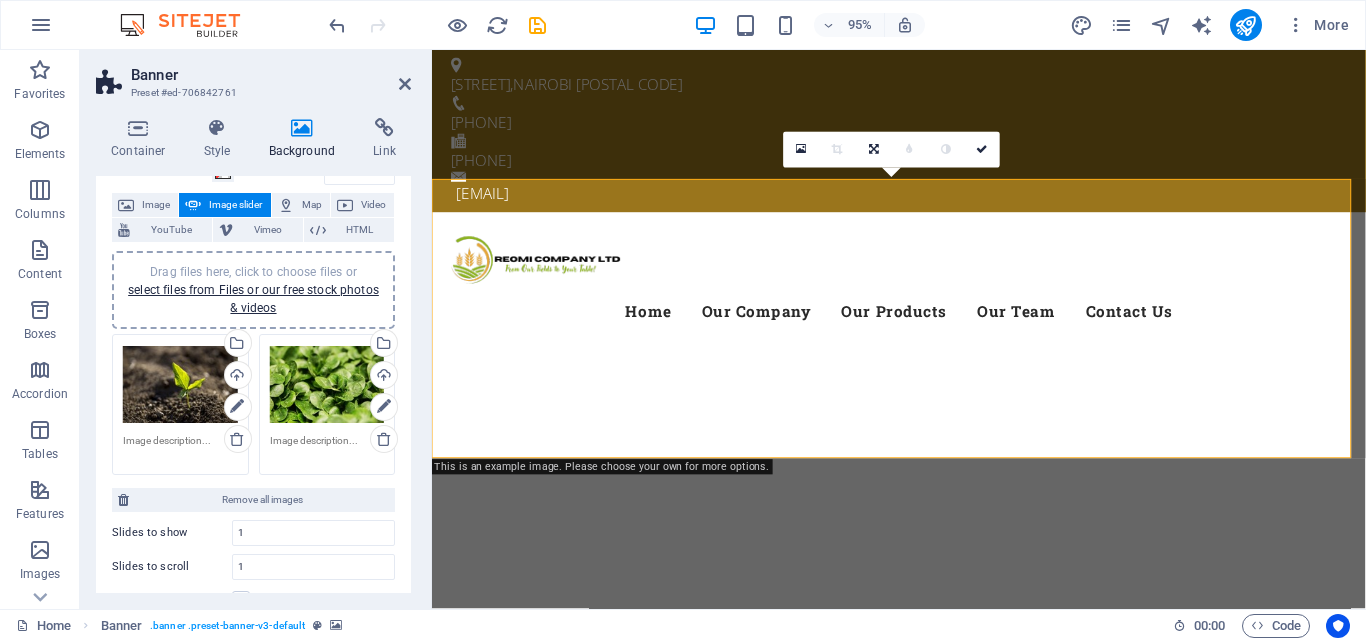 scroll, scrollTop: 0, scrollLeft: 0, axis: both 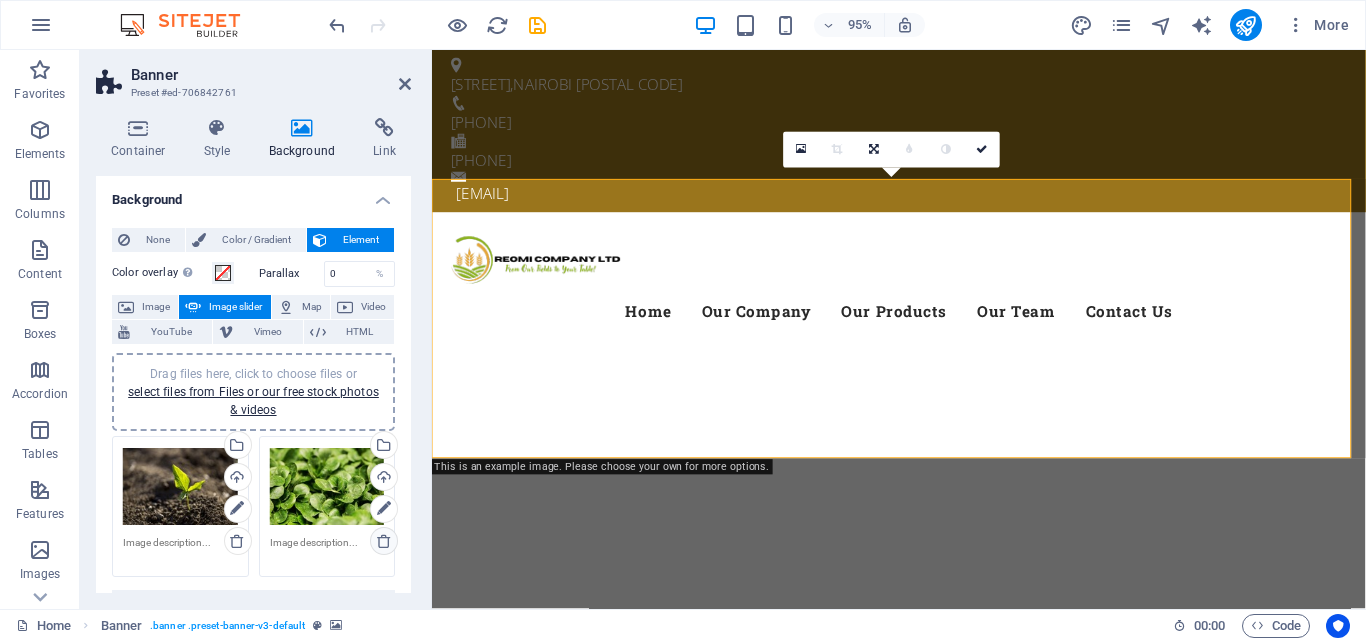click at bounding box center [384, 541] 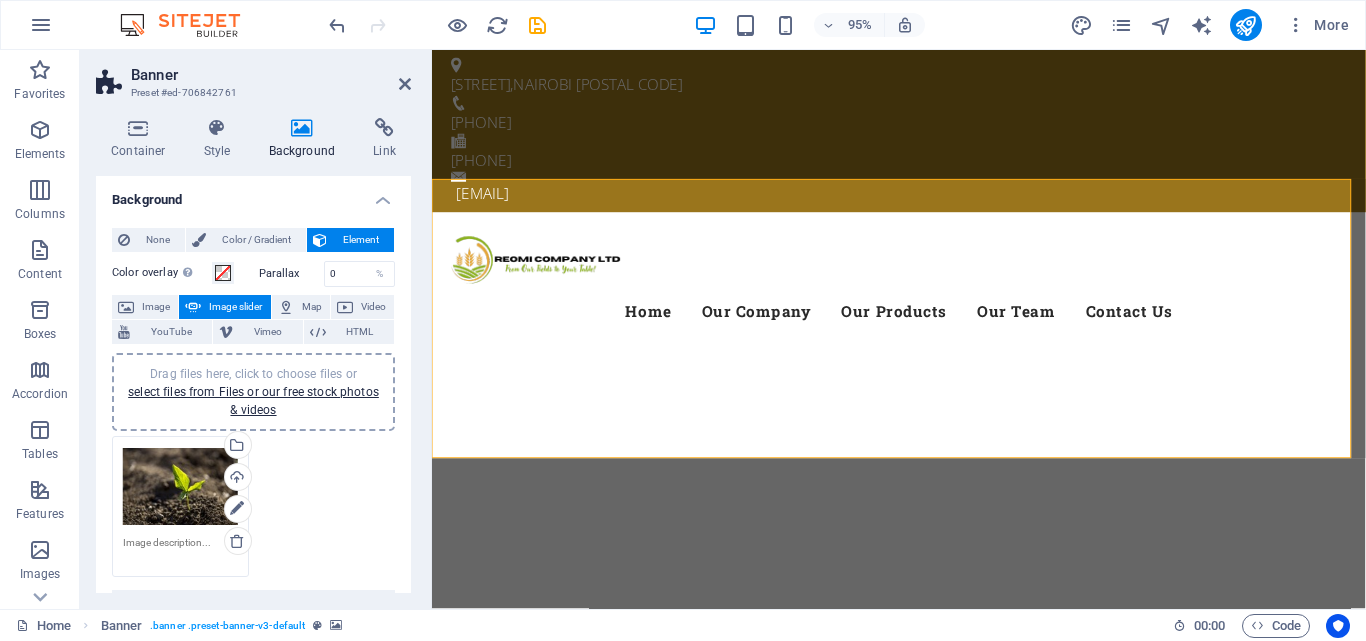 click on "Drag files here, click to choose files or select files from Files or our free stock photos & videos" at bounding box center (180, 487) 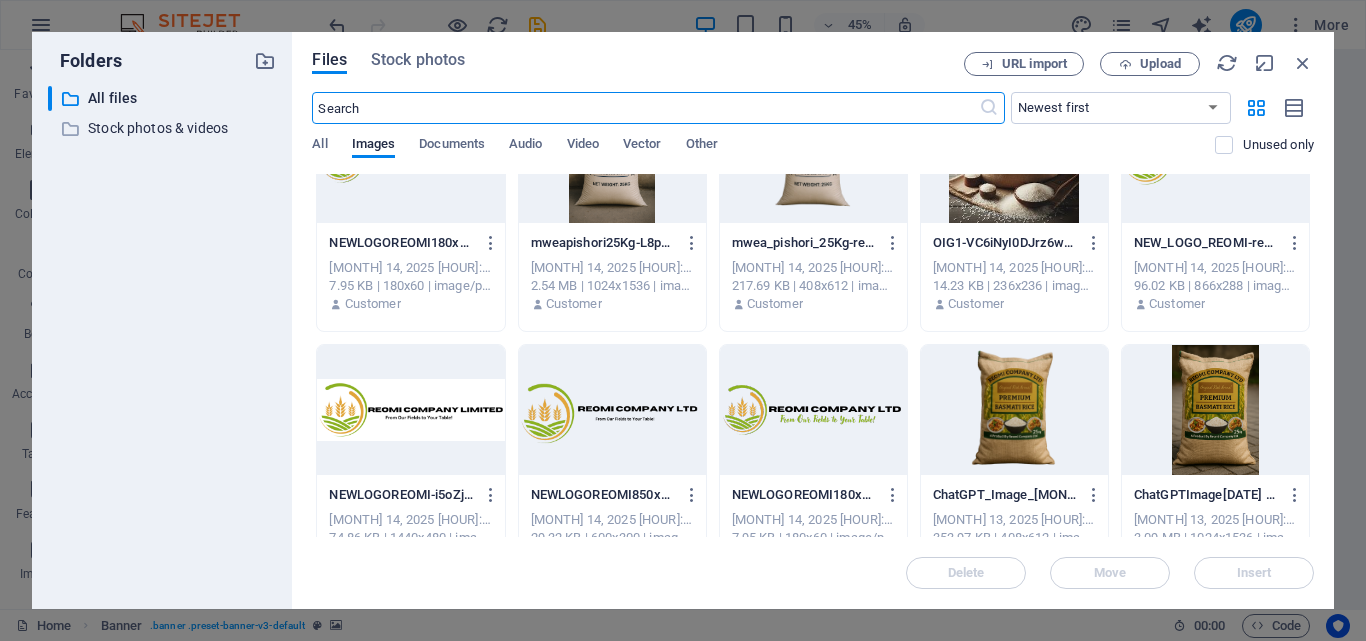 scroll, scrollTop: 81, scrollLeft: 0, axis: vertical 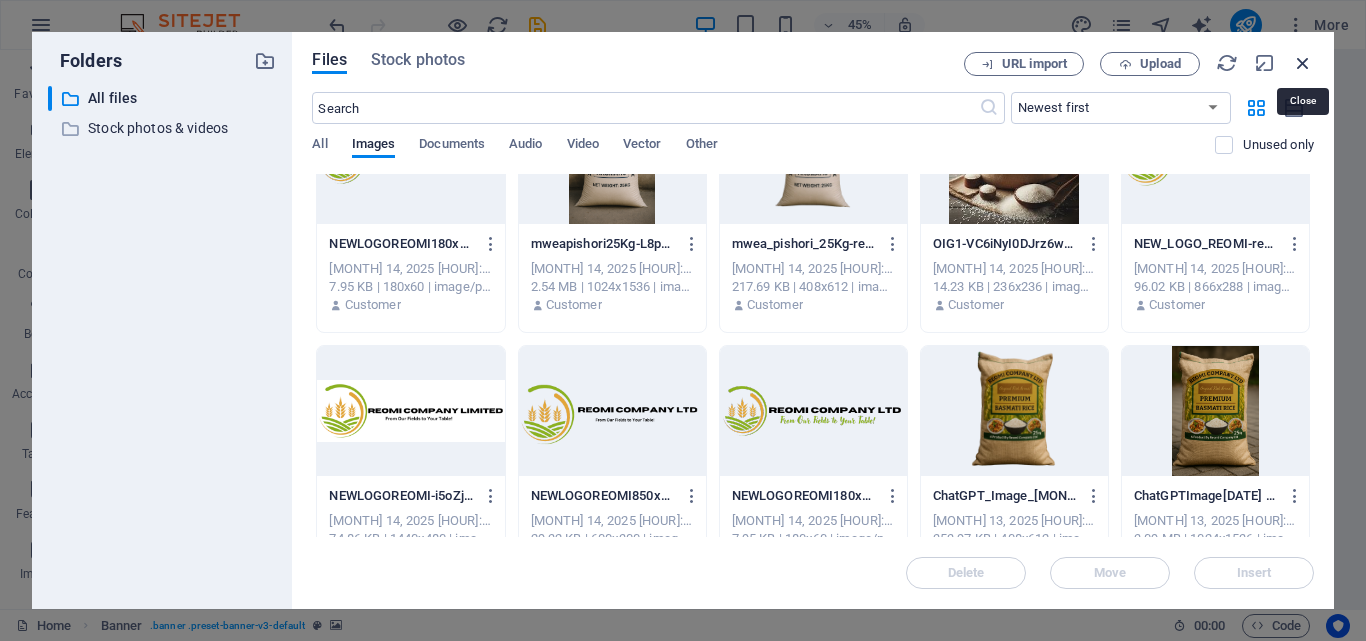 drag, startPoint x: 1301, startPoint y: 62, endPoint x: 585, endPoint y: 128, distance: 719.03546 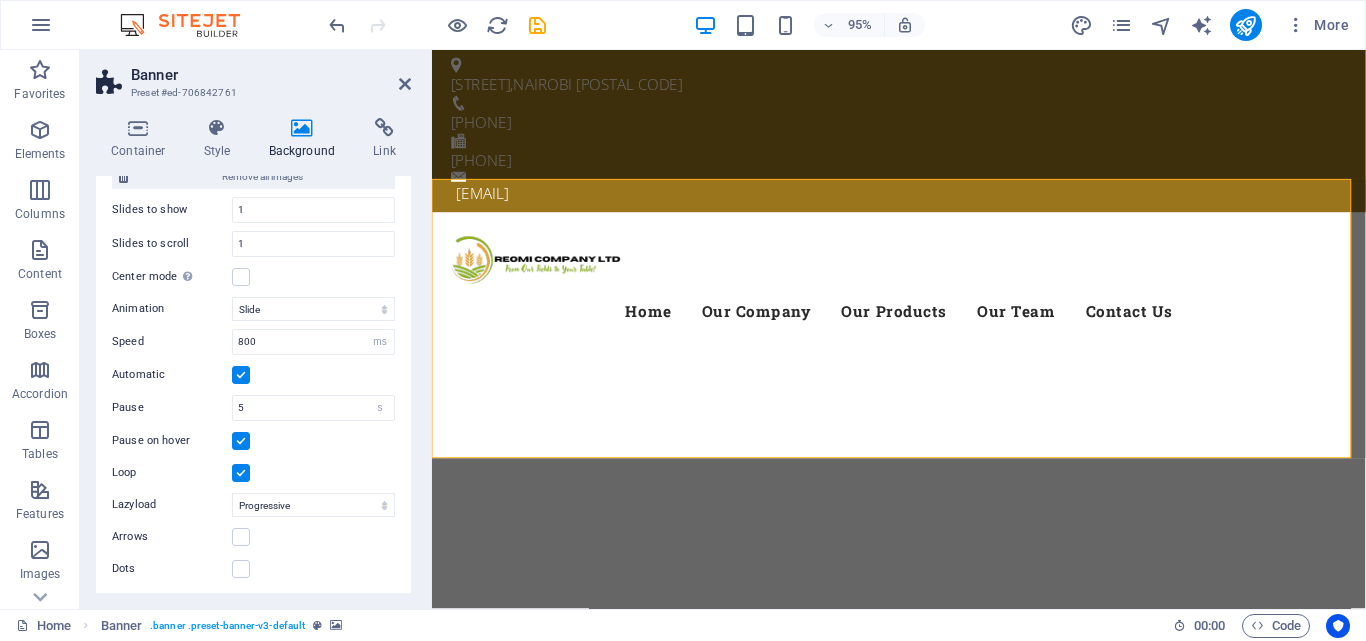 scroll, scrollTop: 429, scrollLeft: 0, axis: vertical 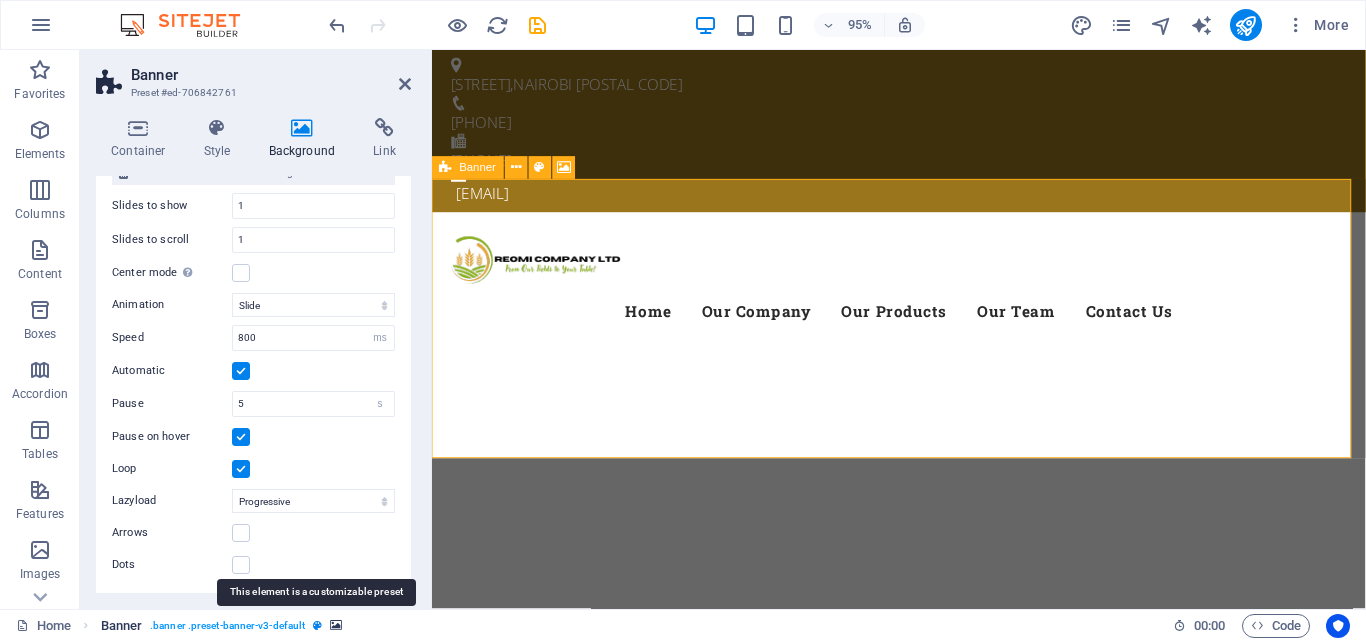 click at bounding box center (317, 625) 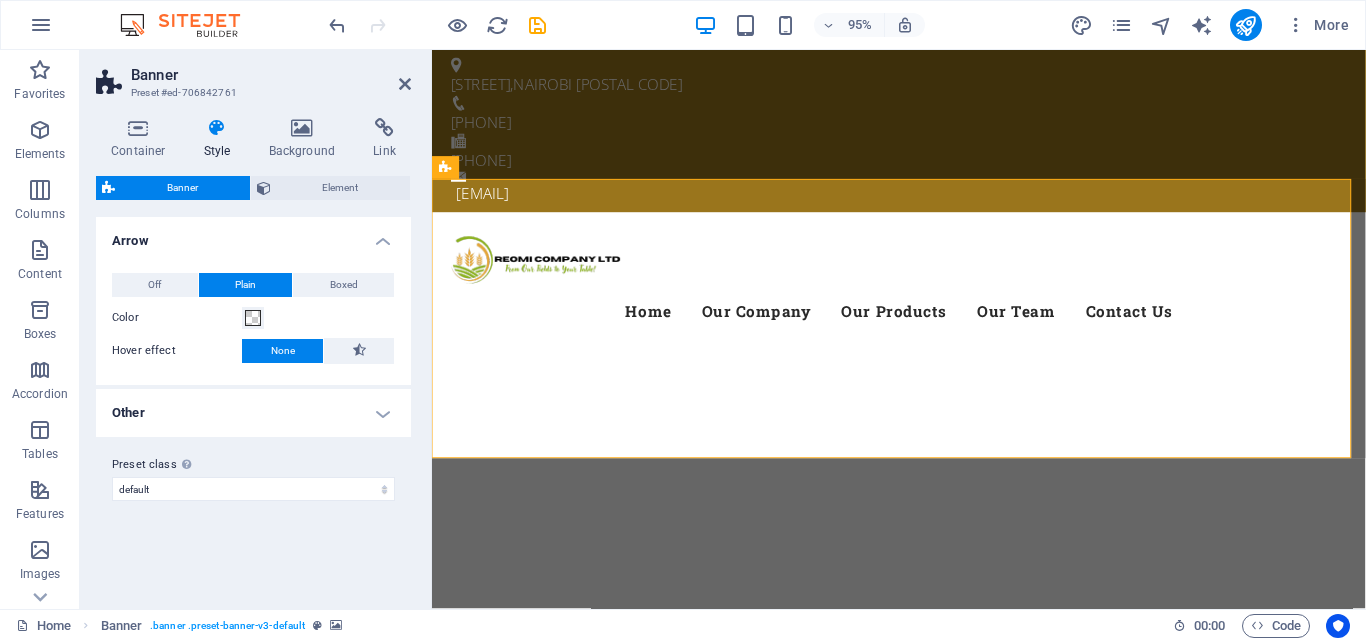 drag, startPoint x: 183, startPoint y: 89, endPoint x: 275, endPoint y: 75, distance: 93.05912 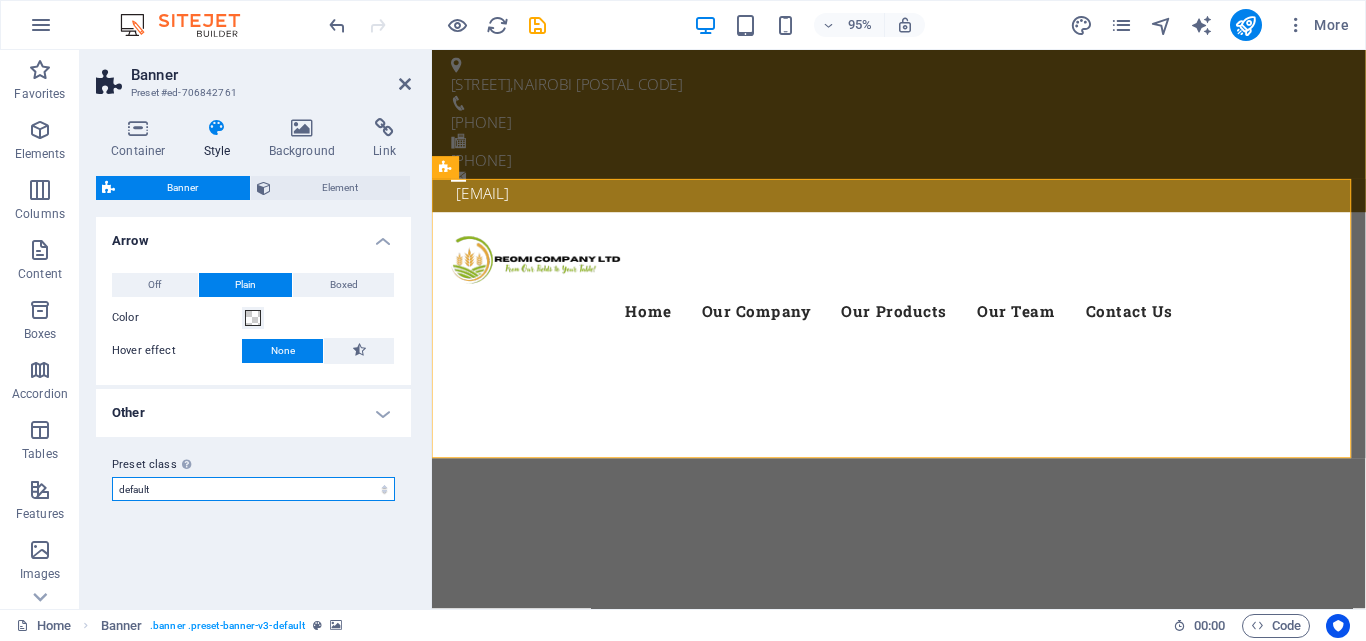 click on "default Add preset class" at bounding box center (253, 489) 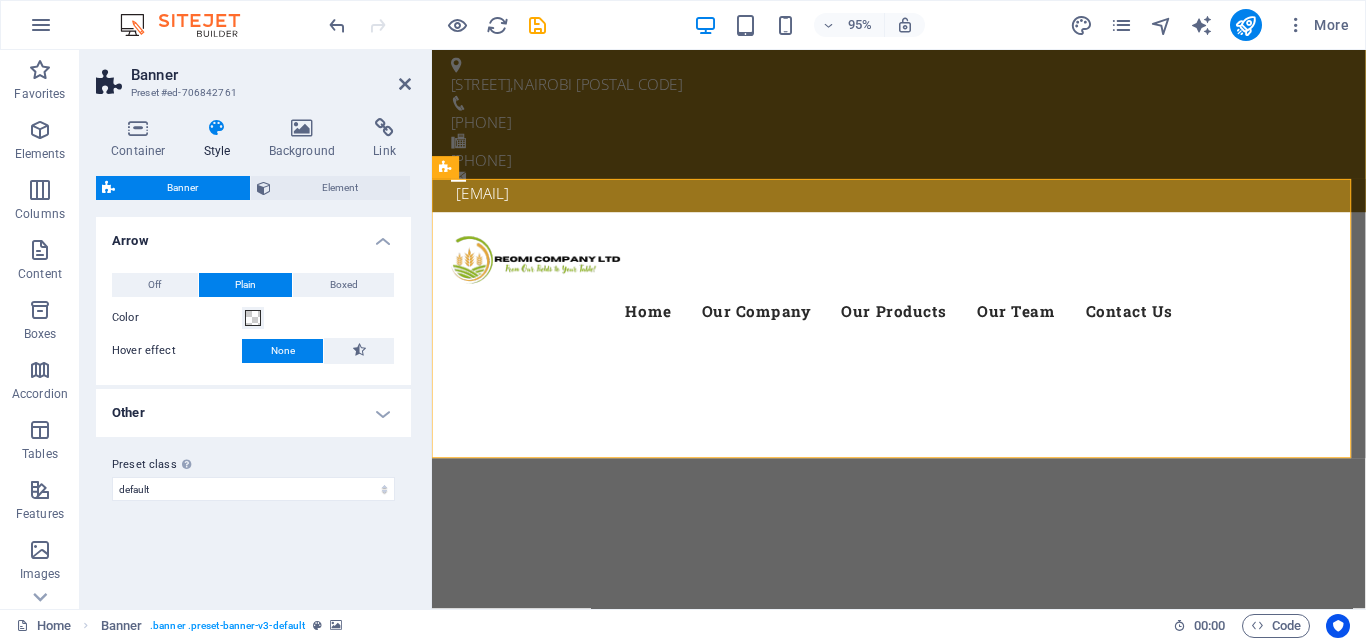click on "Other" at bounding box center [253, 413] 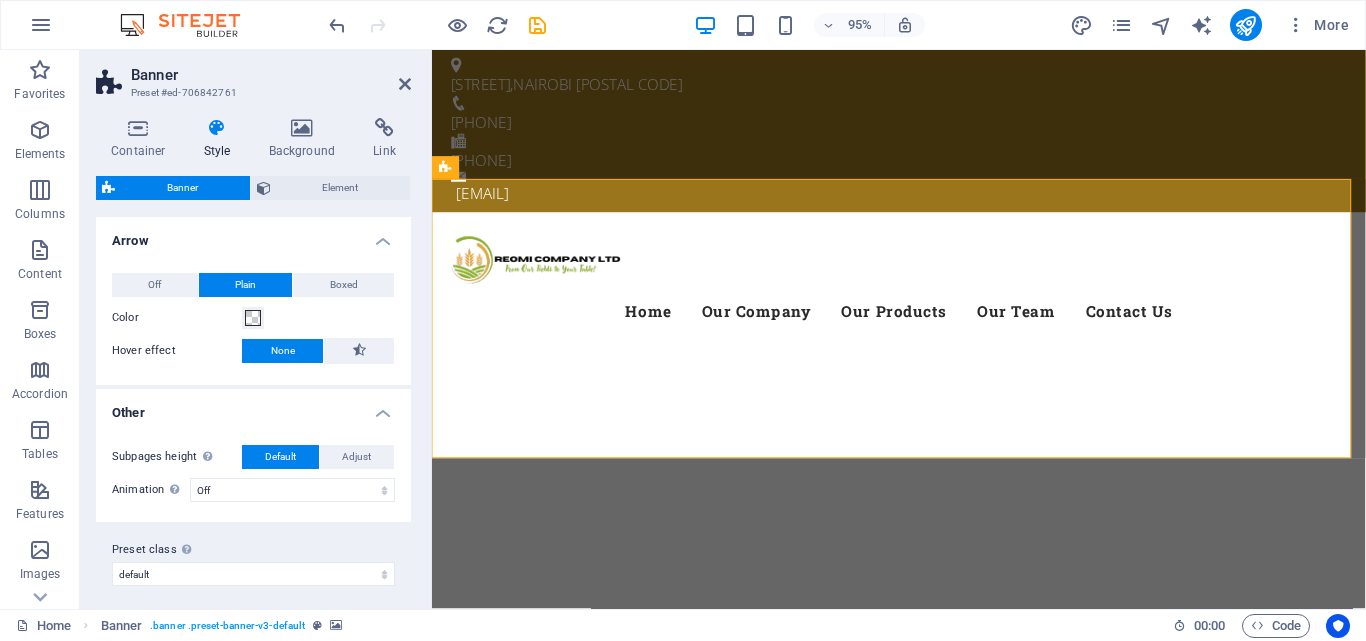 click on "Other" at bounding box center [253, 407] 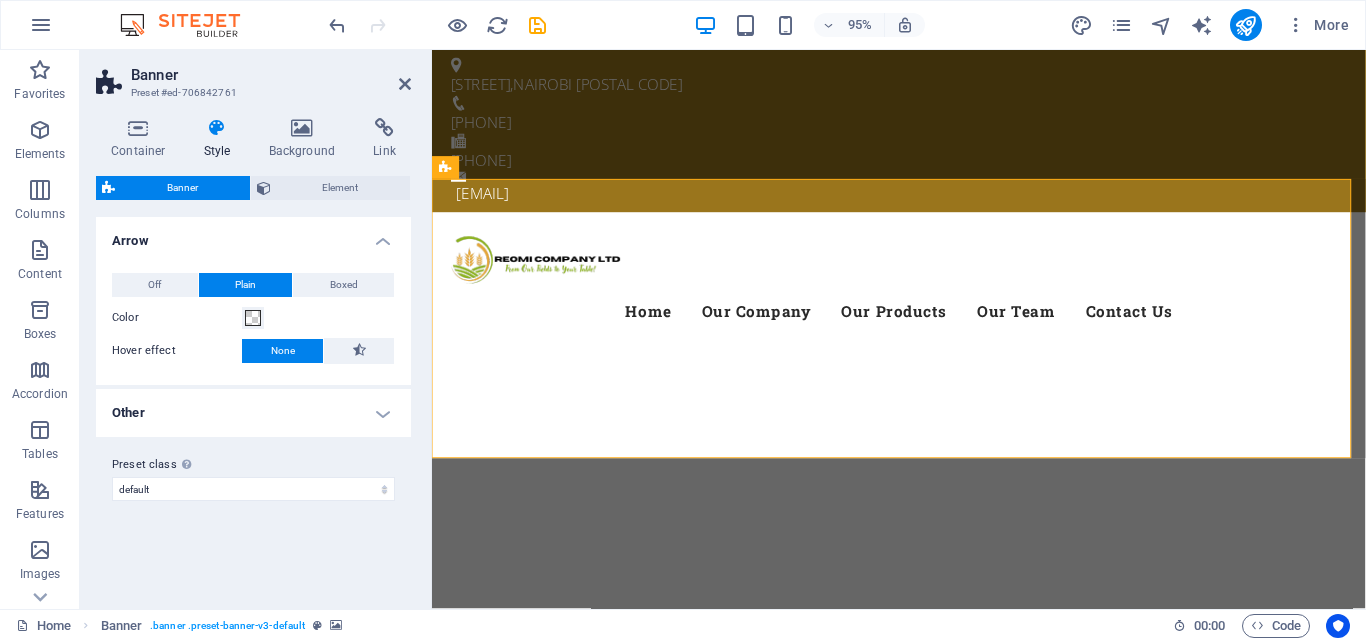 click on "Banner" at bounding box center [271, 75] 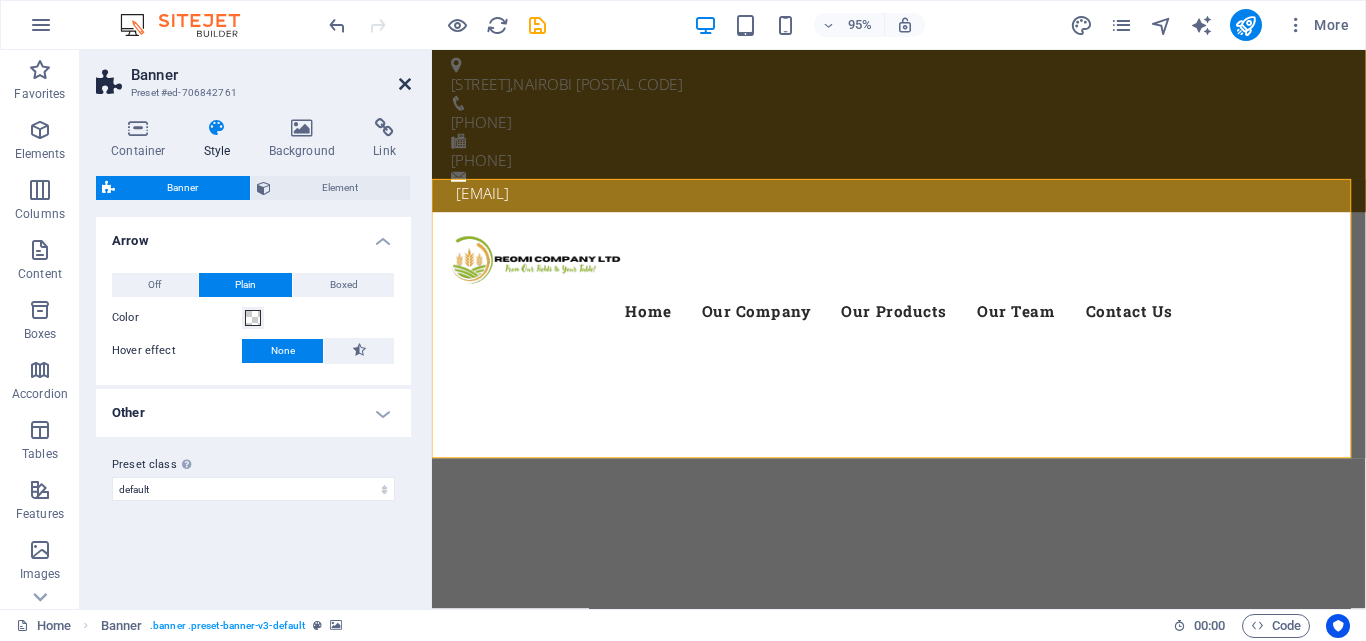 click at bounding box center [405, 84] 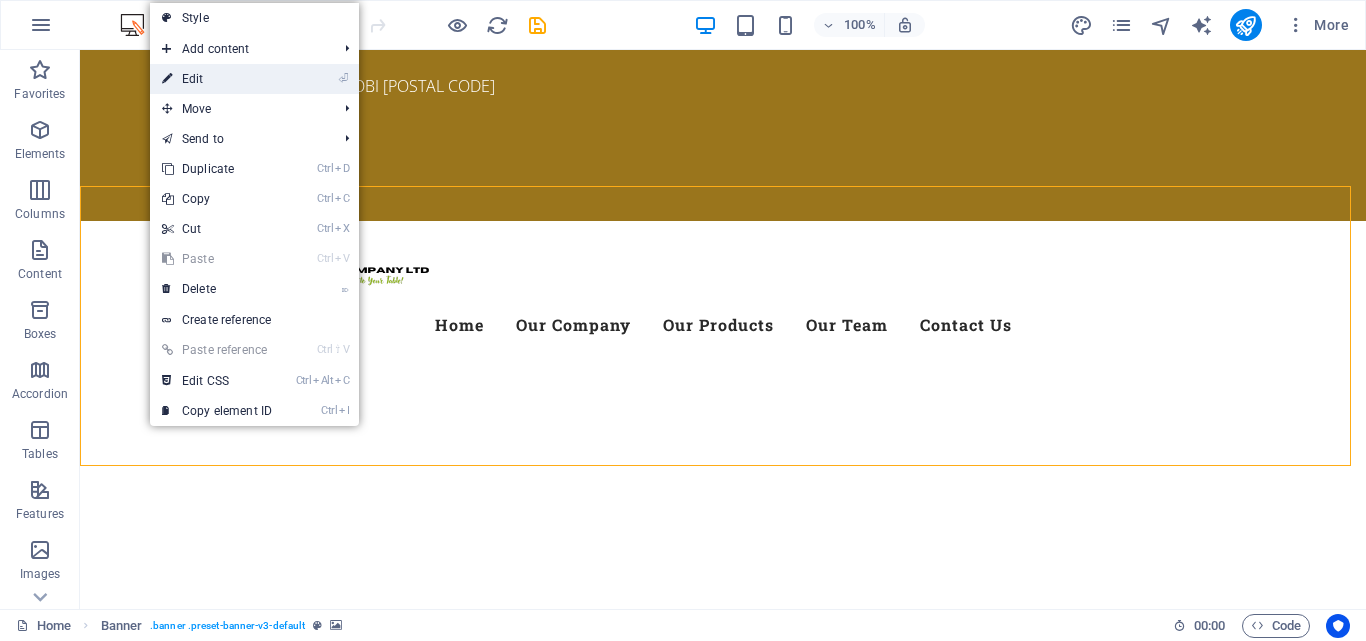 click on "⏎  Edit" at bounding box center [217, 79] 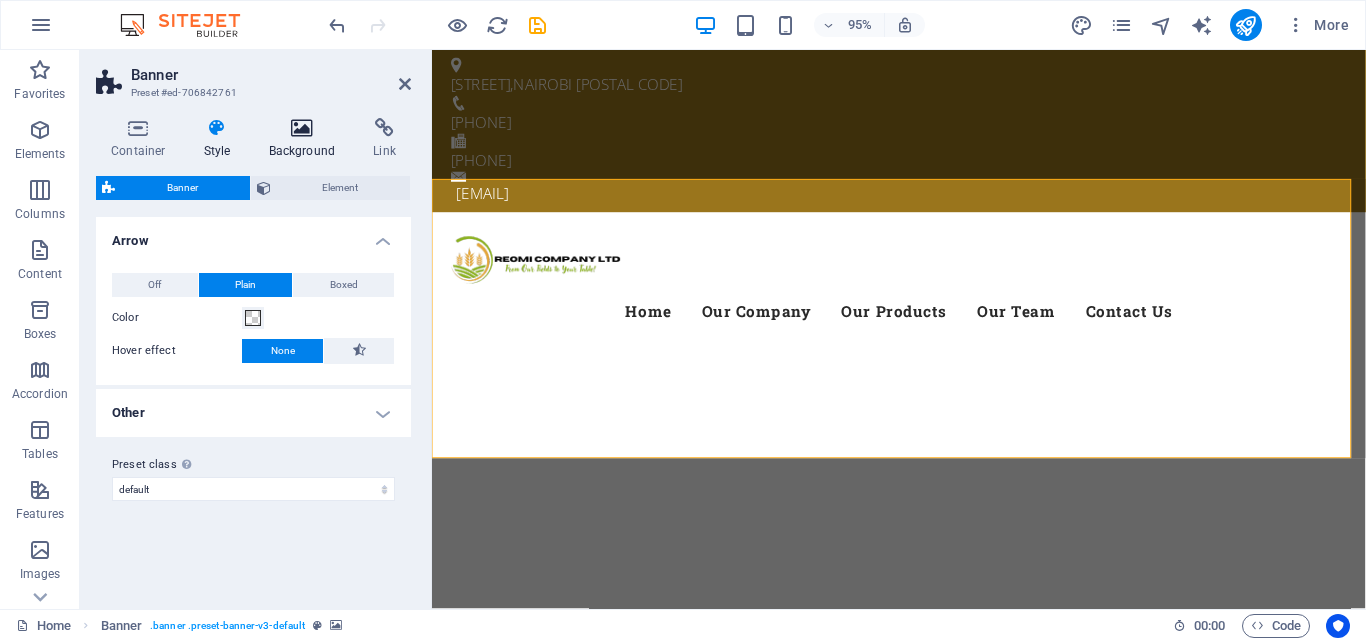 click at bounding box center (302, 128) 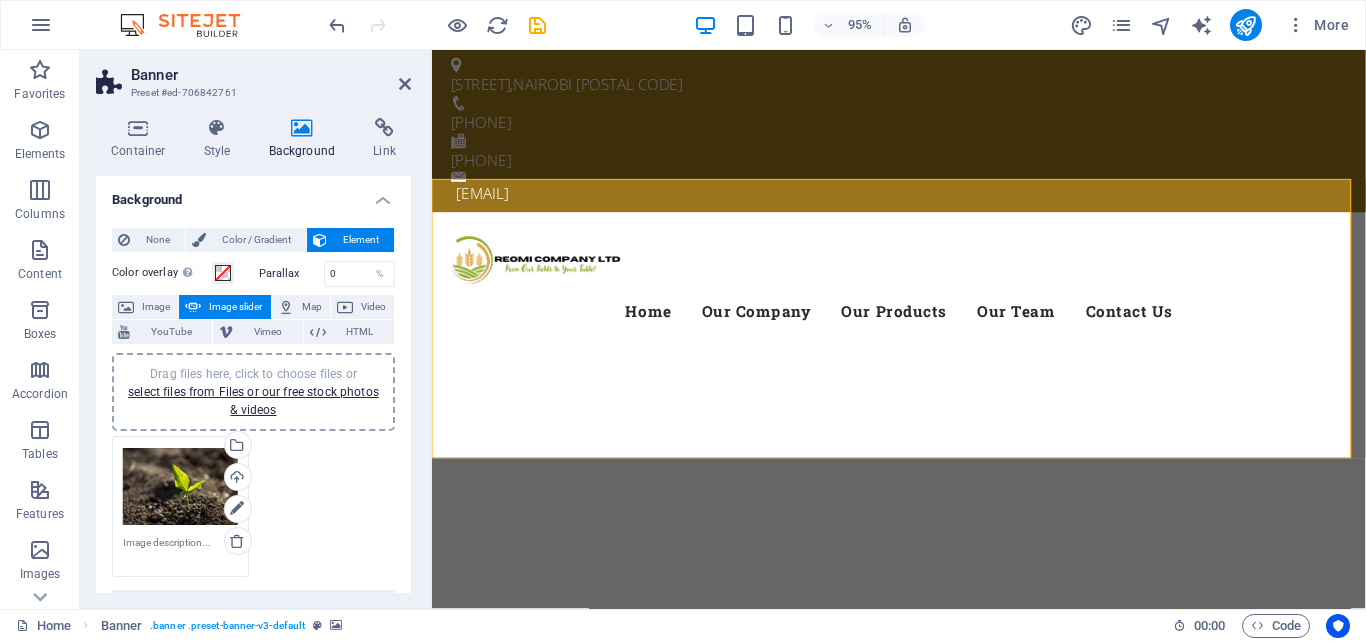 drag, startPoint x: 165, startPoint y: 486, endPoint x: 311, endPoint y: 519, distance: 149.683 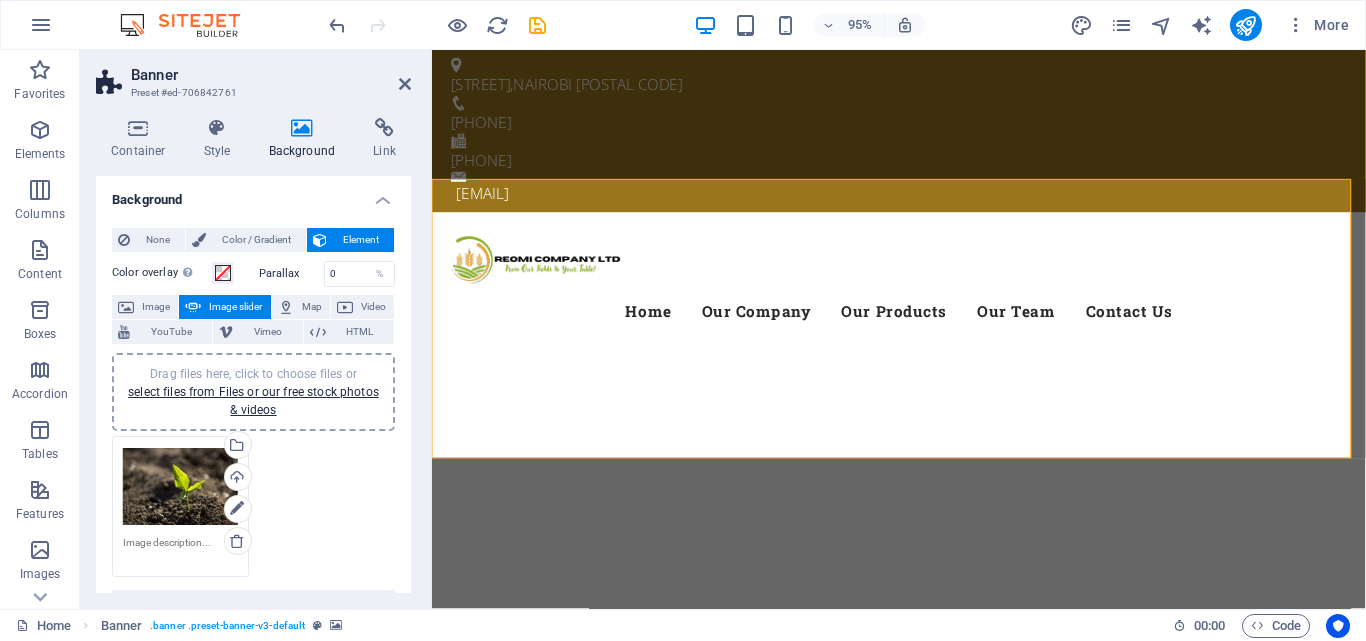 click on "Drag files here, click to choose files or select files from Files or our free stock photos & videos Select files from the file manager, stock photos, or upload file(s) Upload" at bounding box center [253, 506] 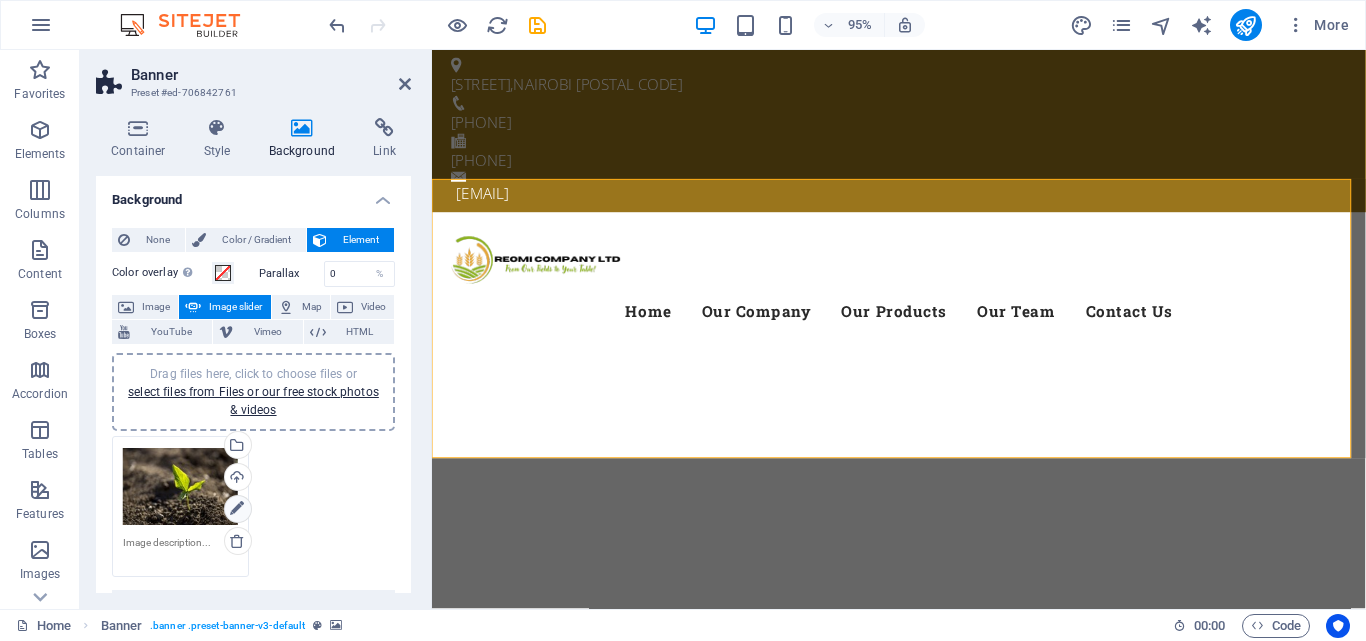 click at bounding box center (237, 509) 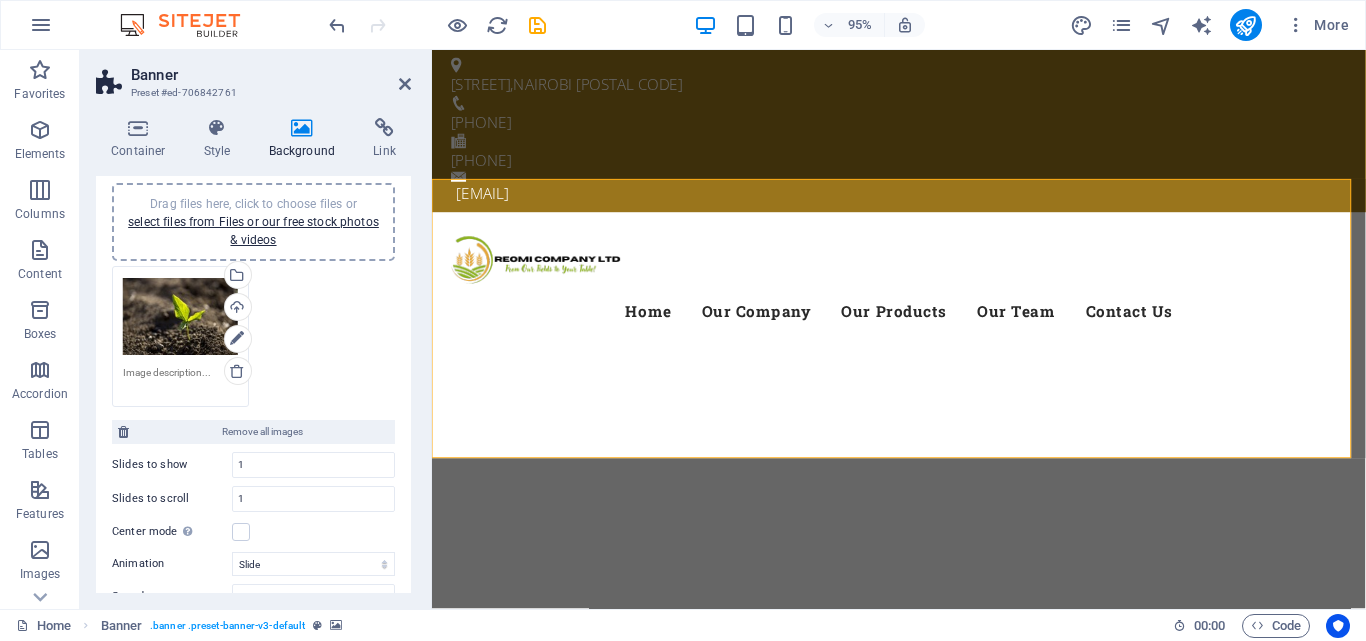 scroll, scrollTop: 0, scrollLeft: 0, axis: both 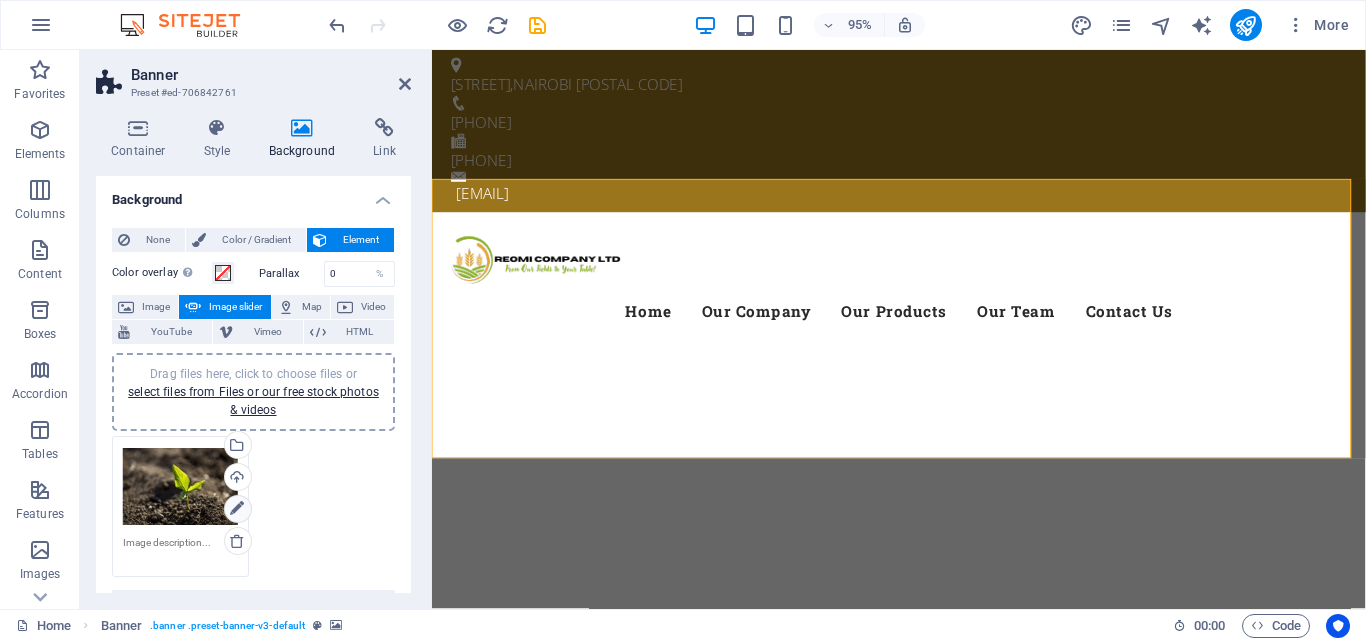 click at bounding box center (237, 509) 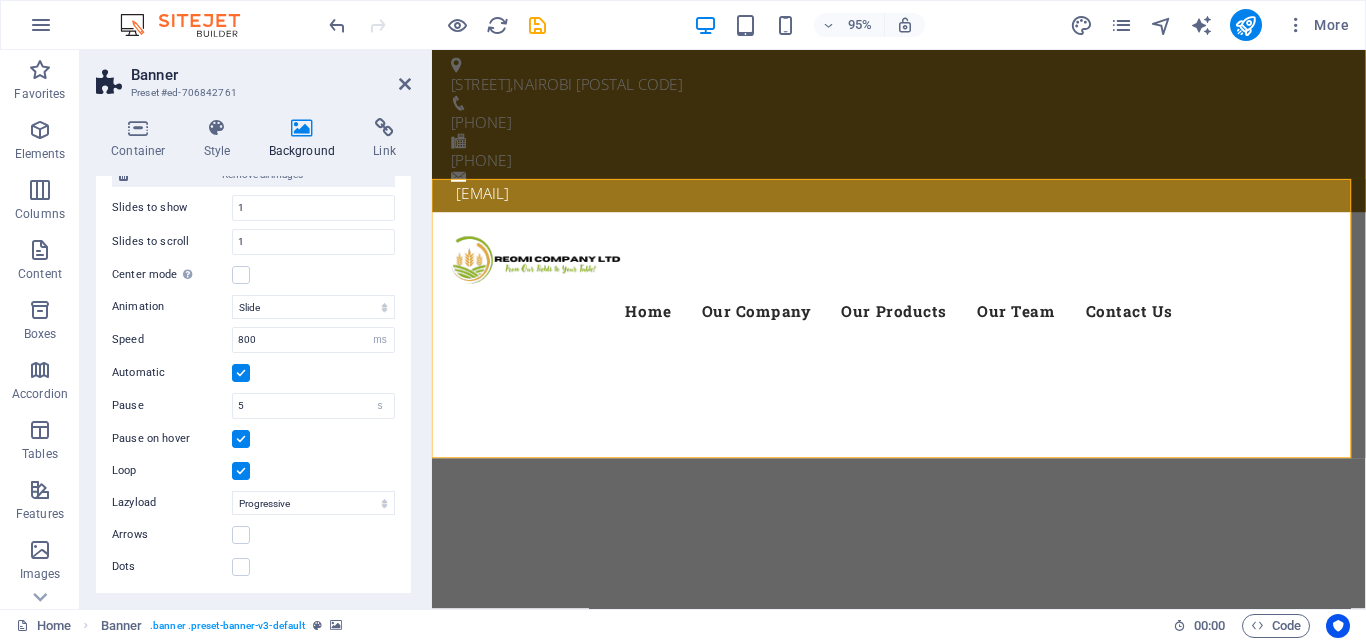 scroll, scrollTop: 429, scrollLeft: 0, axis: vertical 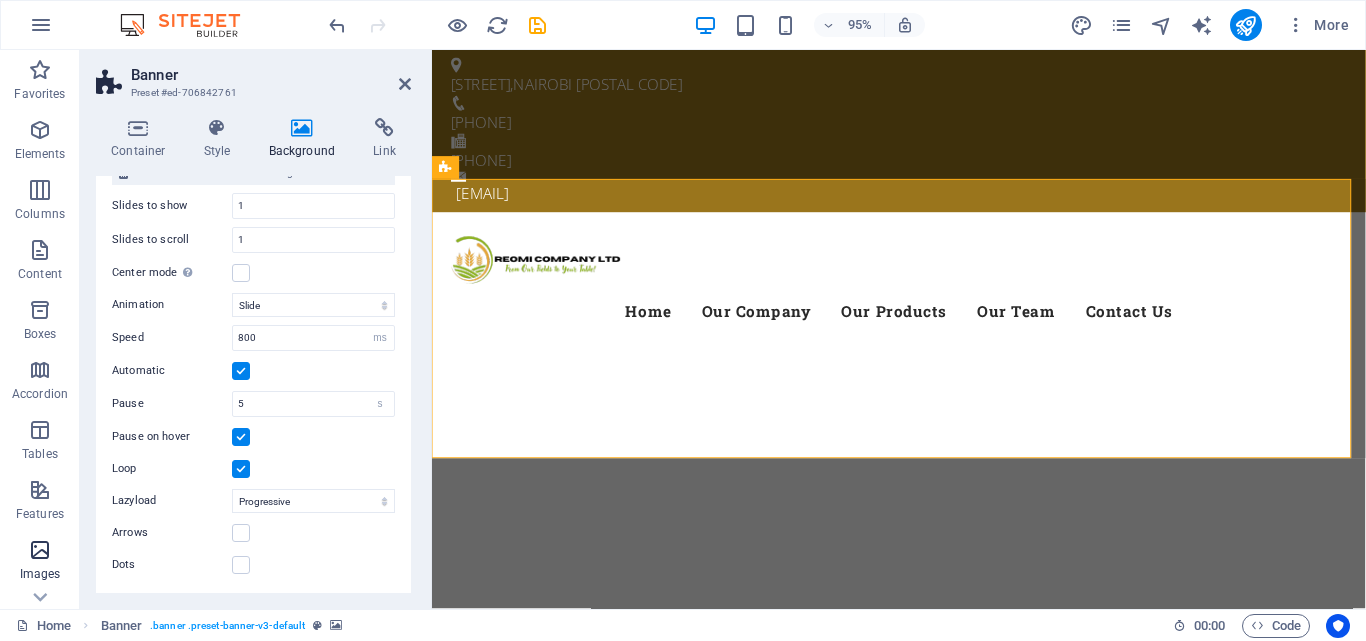 click at bounding box center [40, 550] 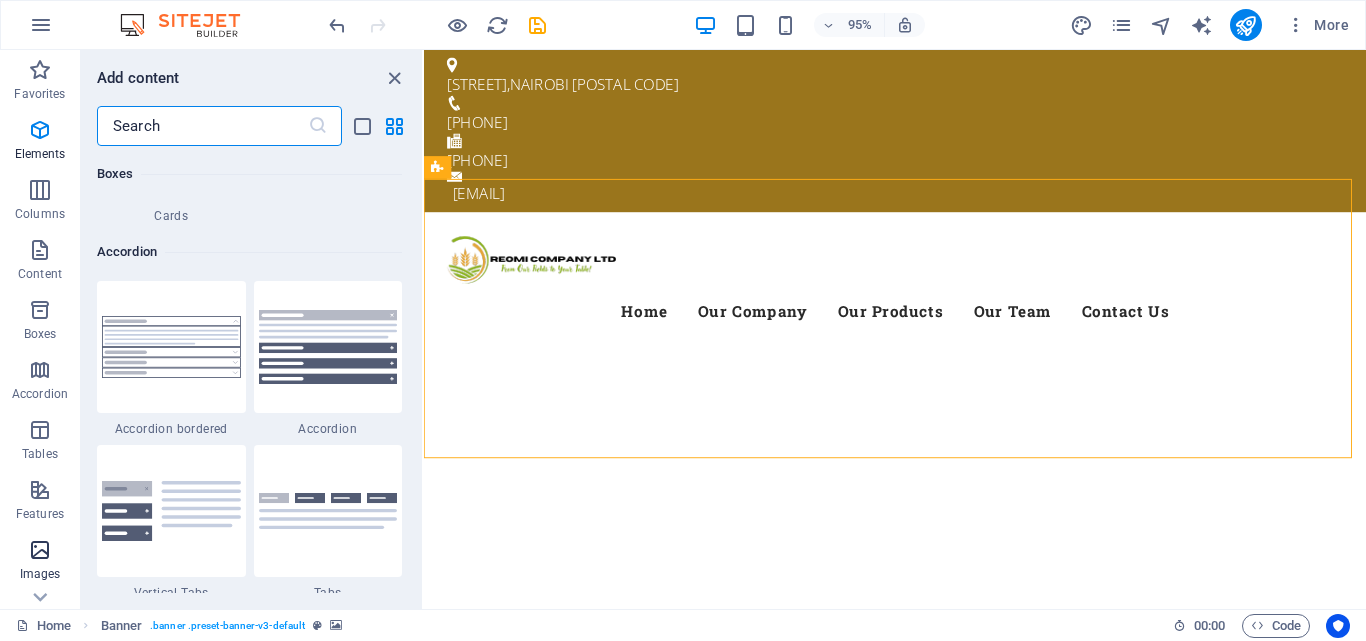 scroll, scrollTop: 10140, scrollLeft: 0, axis: vertical 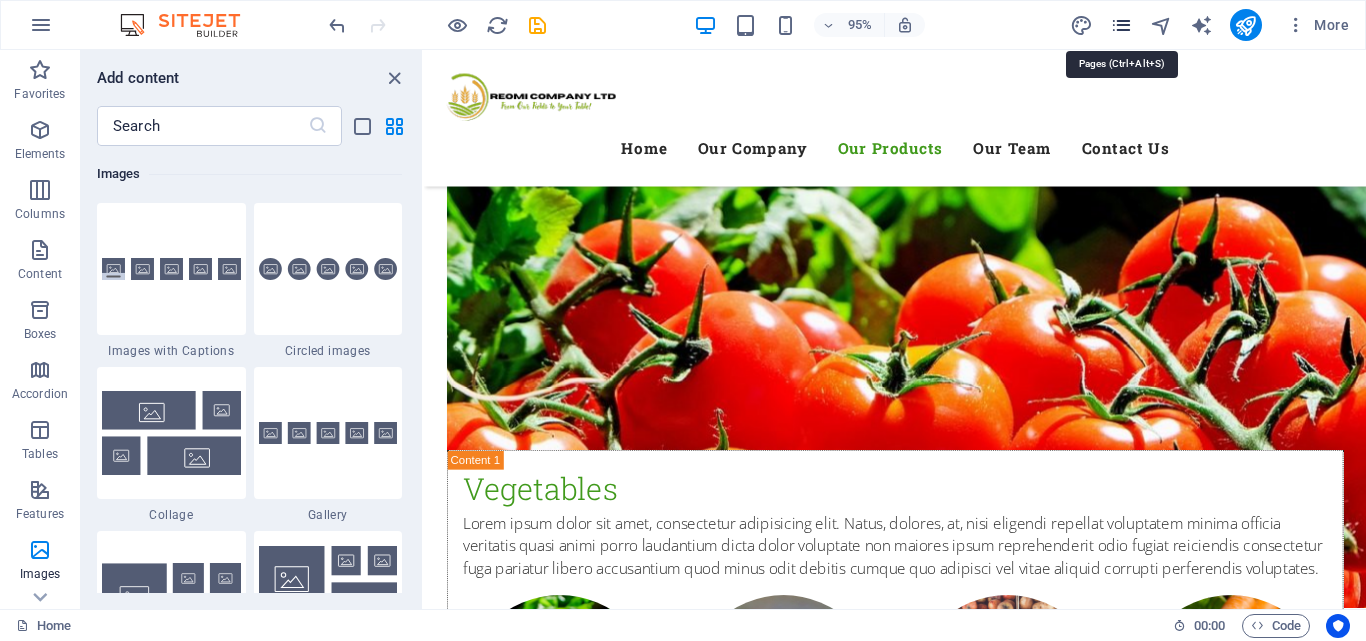 click at bounding box center [1121, 25] 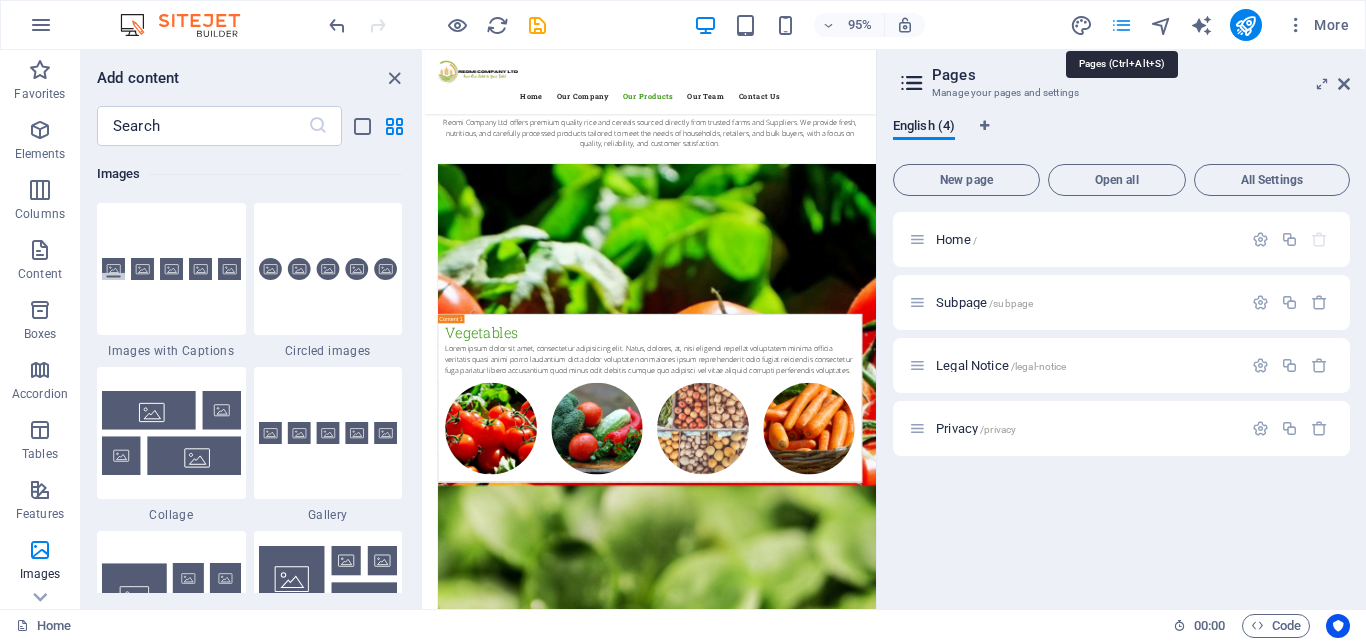 scroll, scrollTop: 7412, scrollLeft: 0, axis: vertical 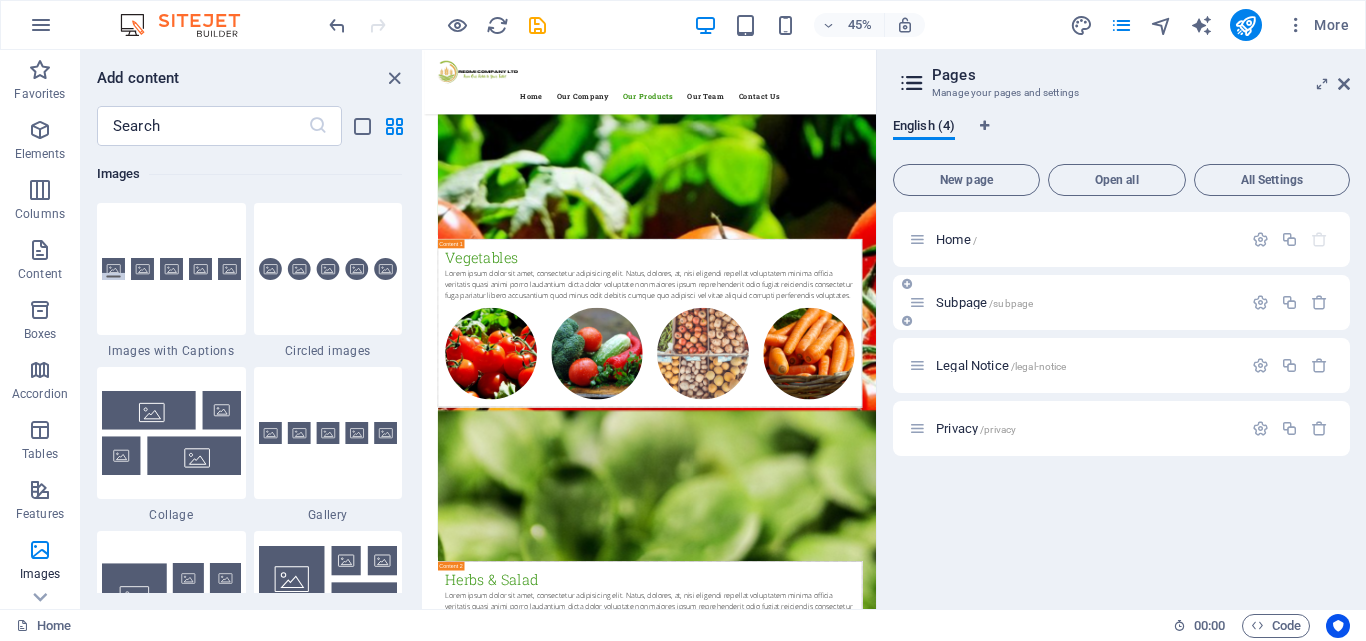 click on "Subpage /subpage" at bounding box center [984, 302] 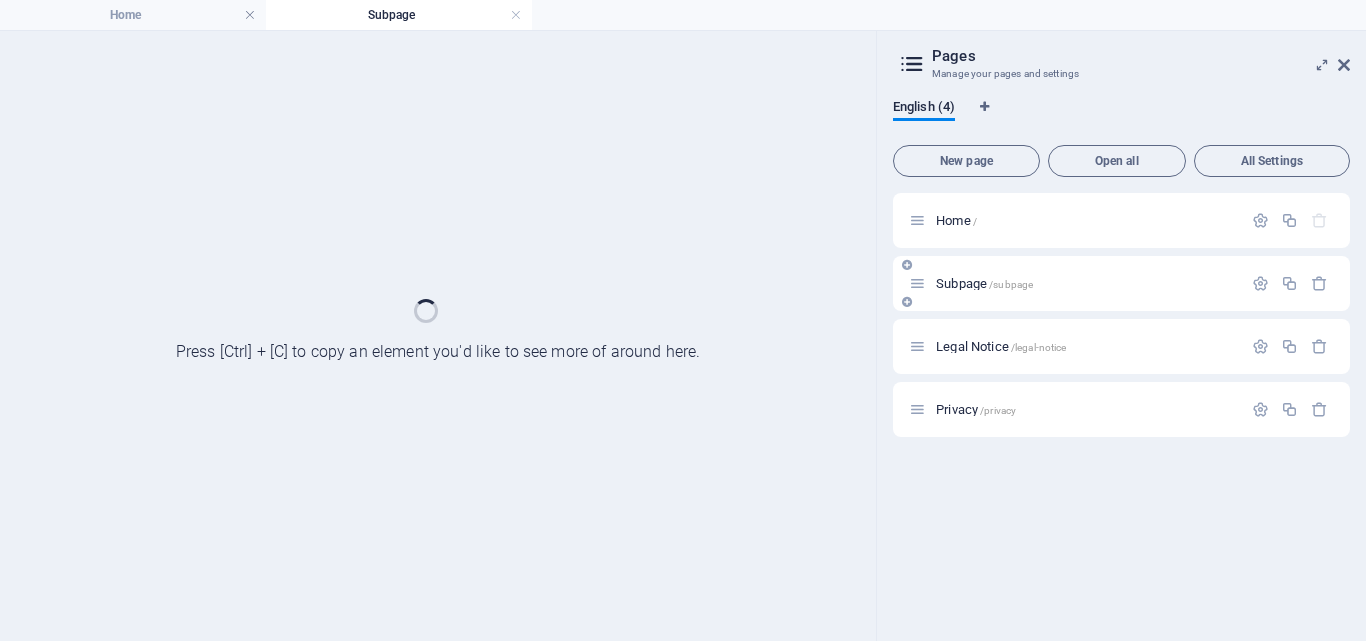 scroll, scrollTop: 0, scrollLeft: 0, axis: both 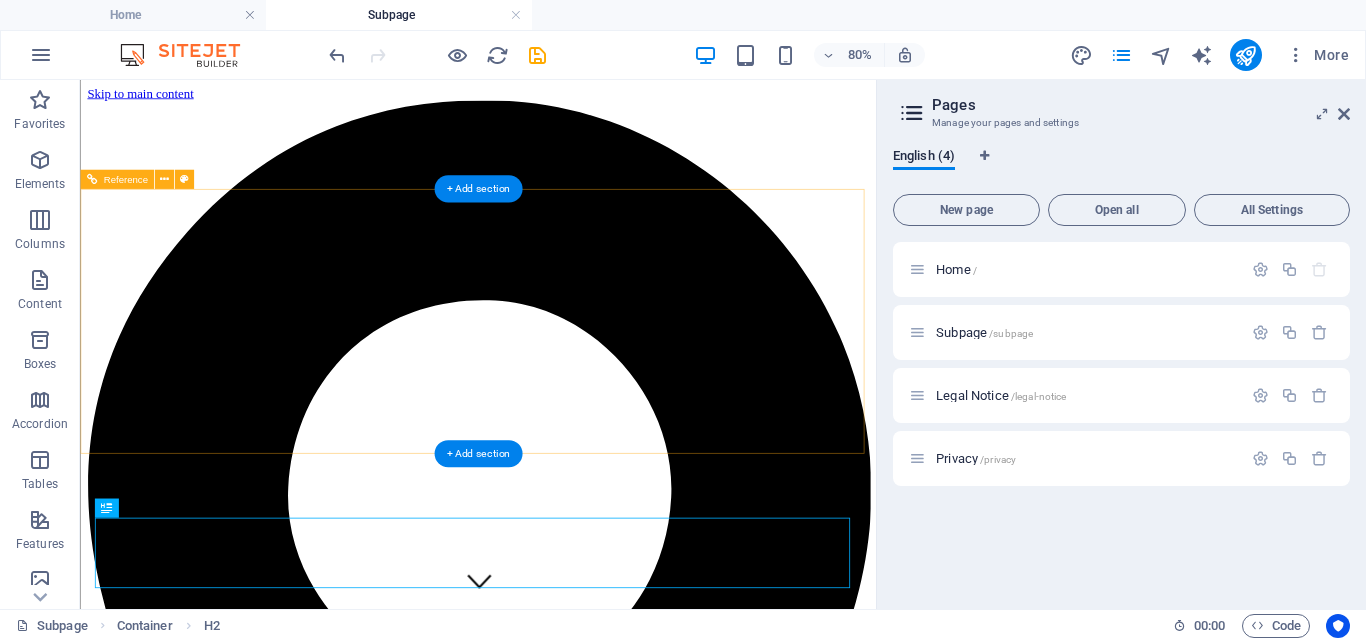 click at bounding box center [577, 6567] 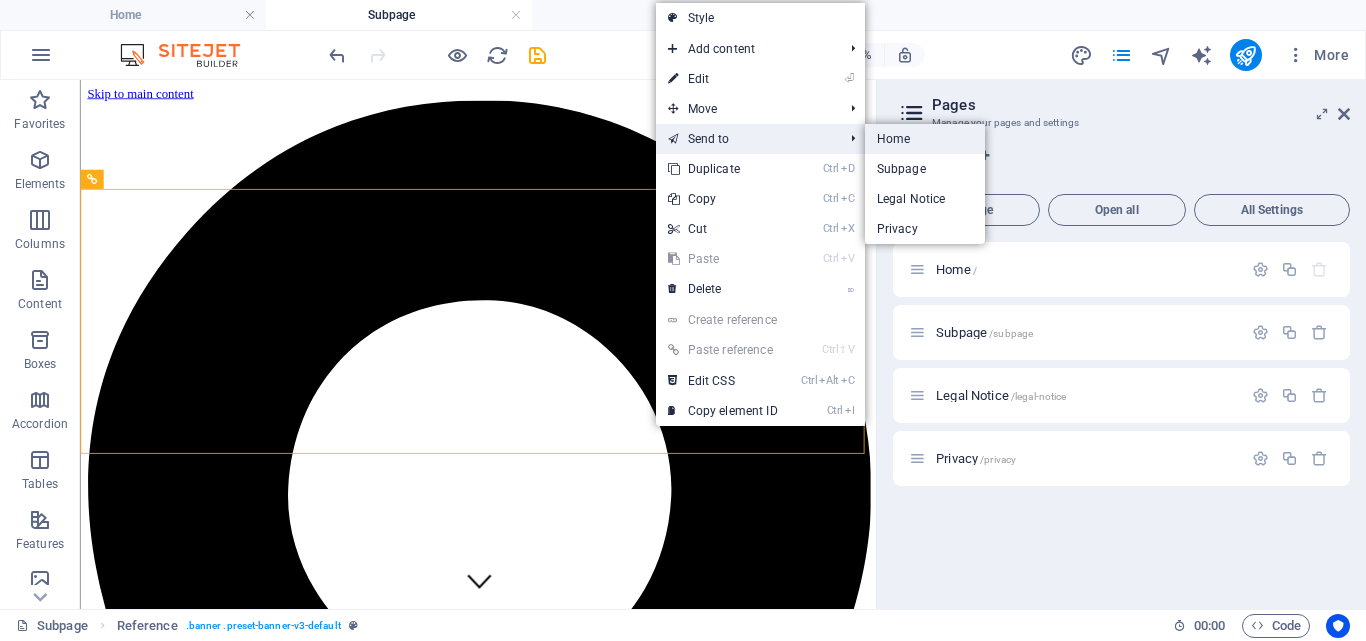 click on "Home" at bounding box center [925, 139] 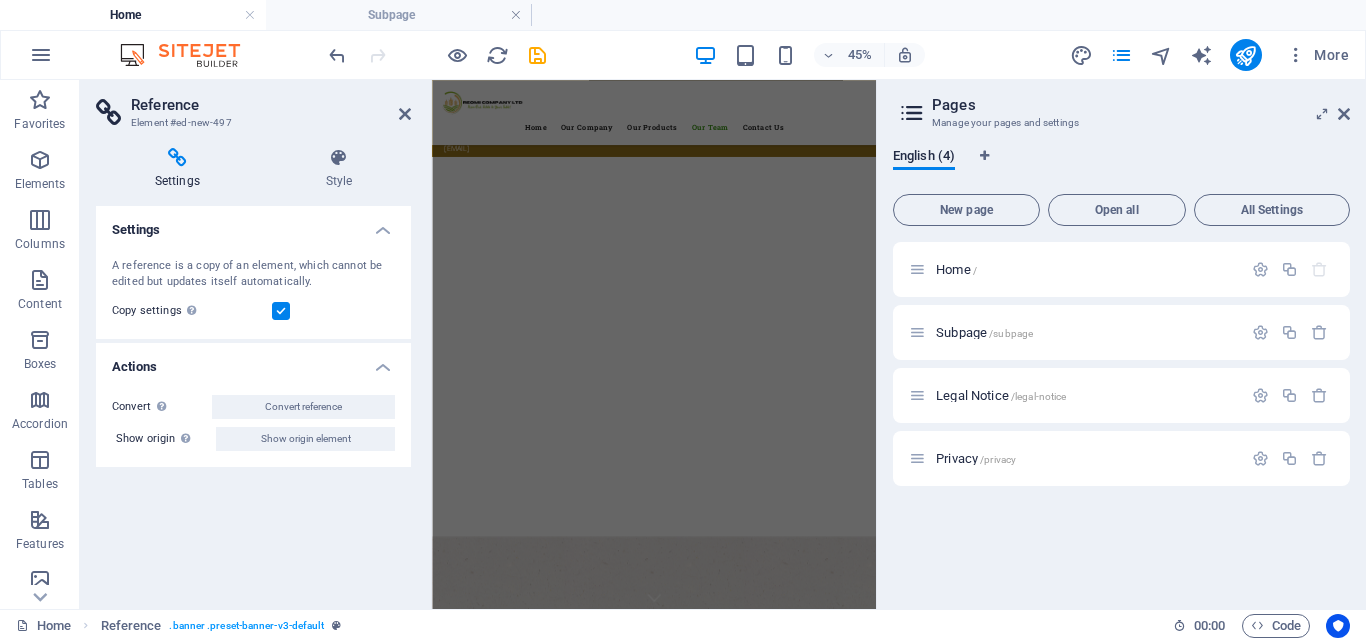 scroll, scrollTop: 9574, scrollLeft: 0, axis: vertical 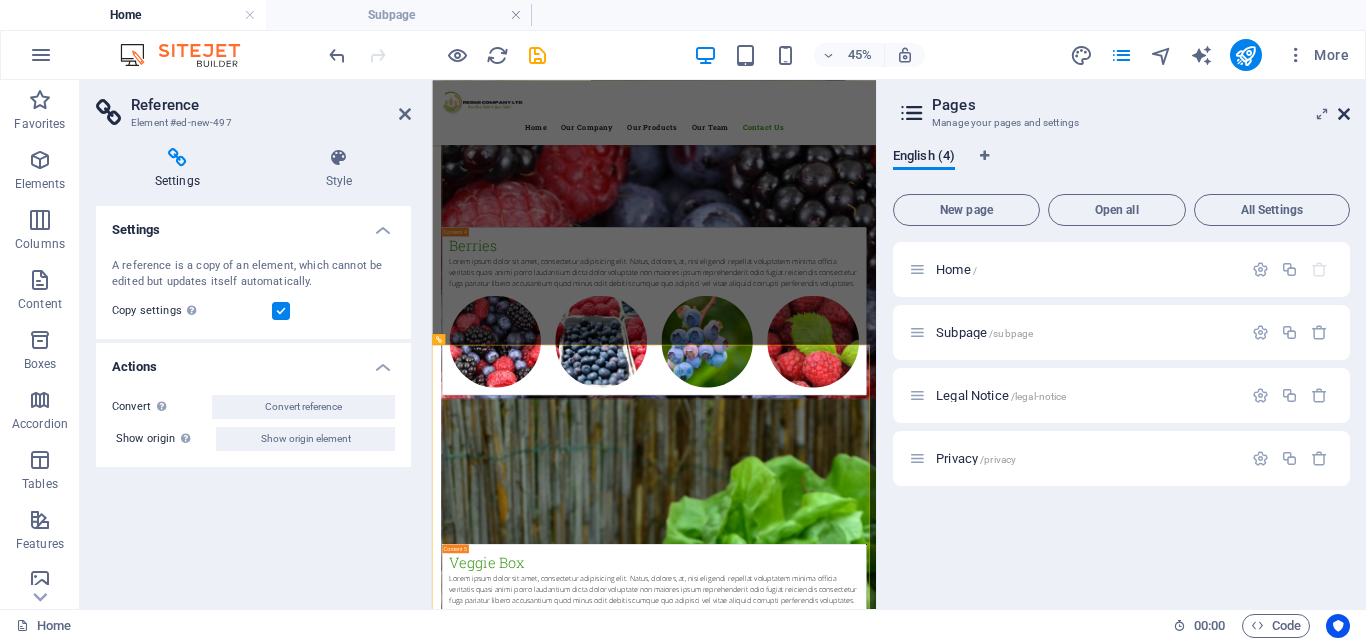drag, startPoint x: 1339, startPoint y: 116, endPoint x: 876, endPoint y: 32, distance: 470.55817 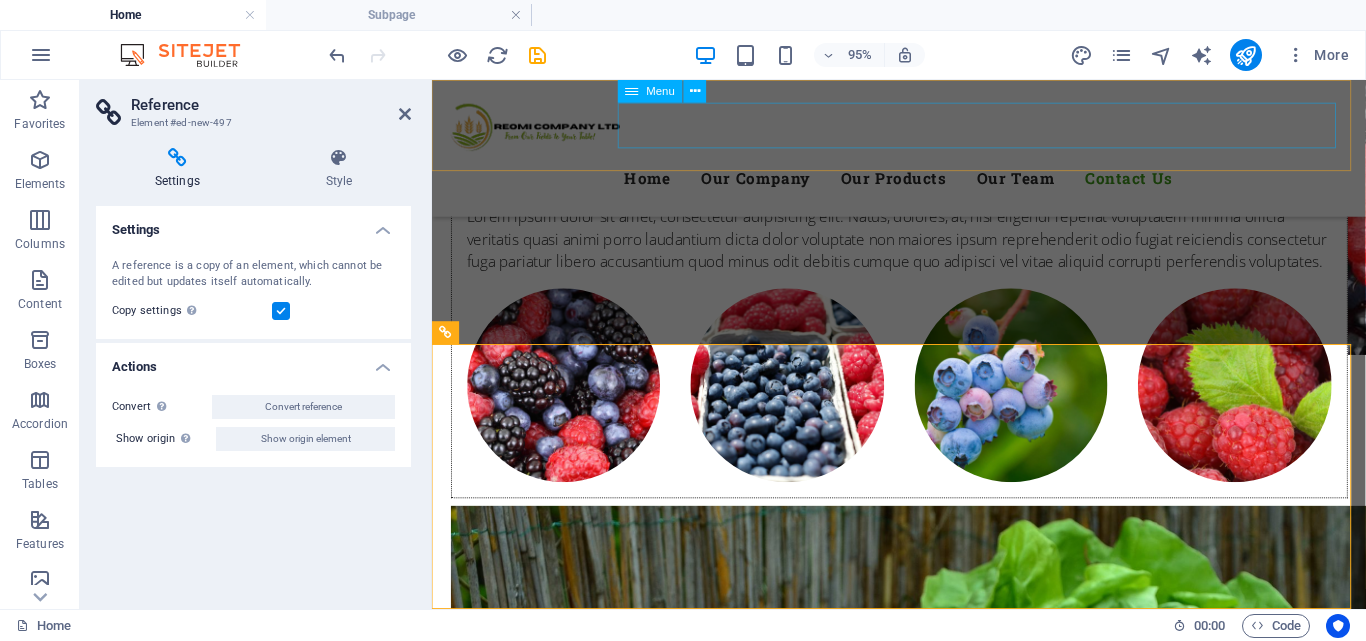 scroll, scrollTop: 9568, scrollLeft: 0, axis: vertical 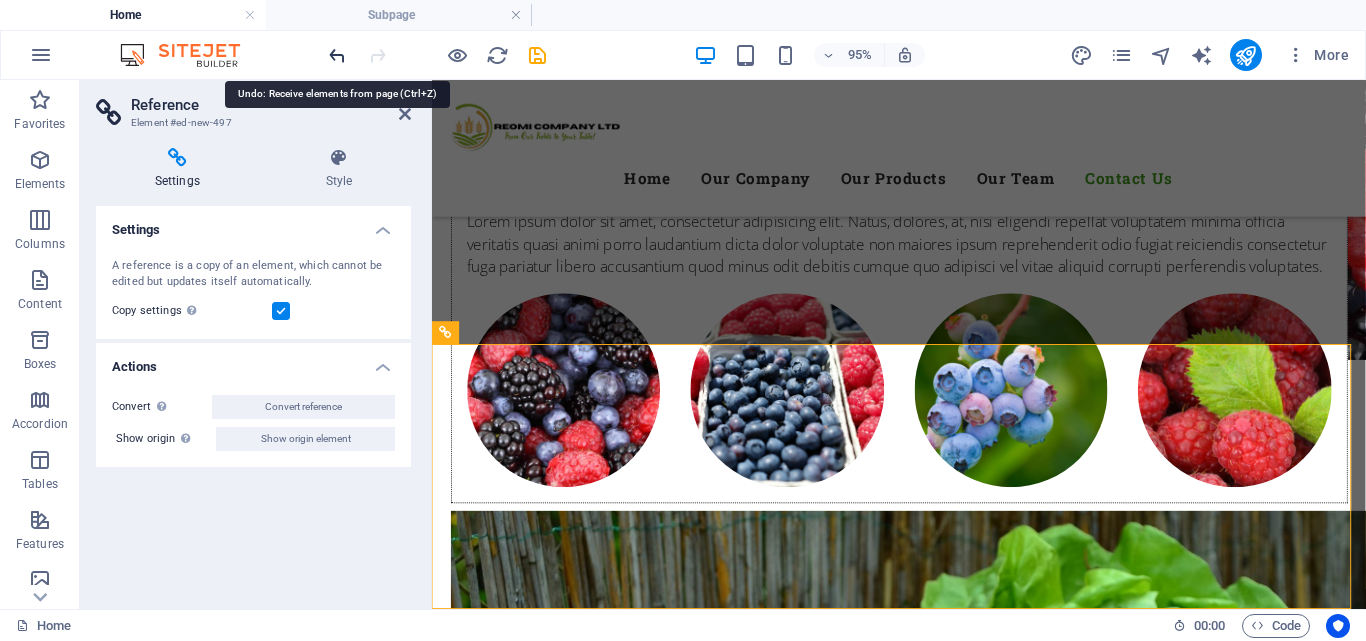 click at bounding box center (337, 55) 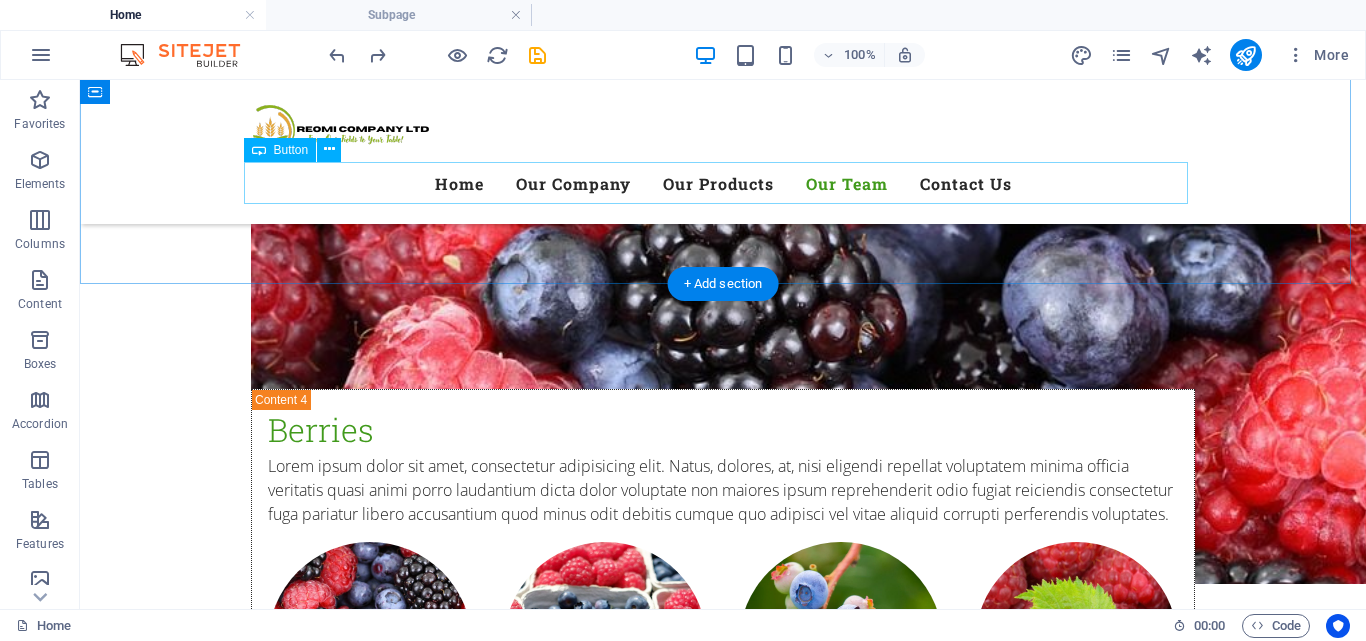 scroll, scrollTop: 8615, scrollLeft: 0, axis: vertical 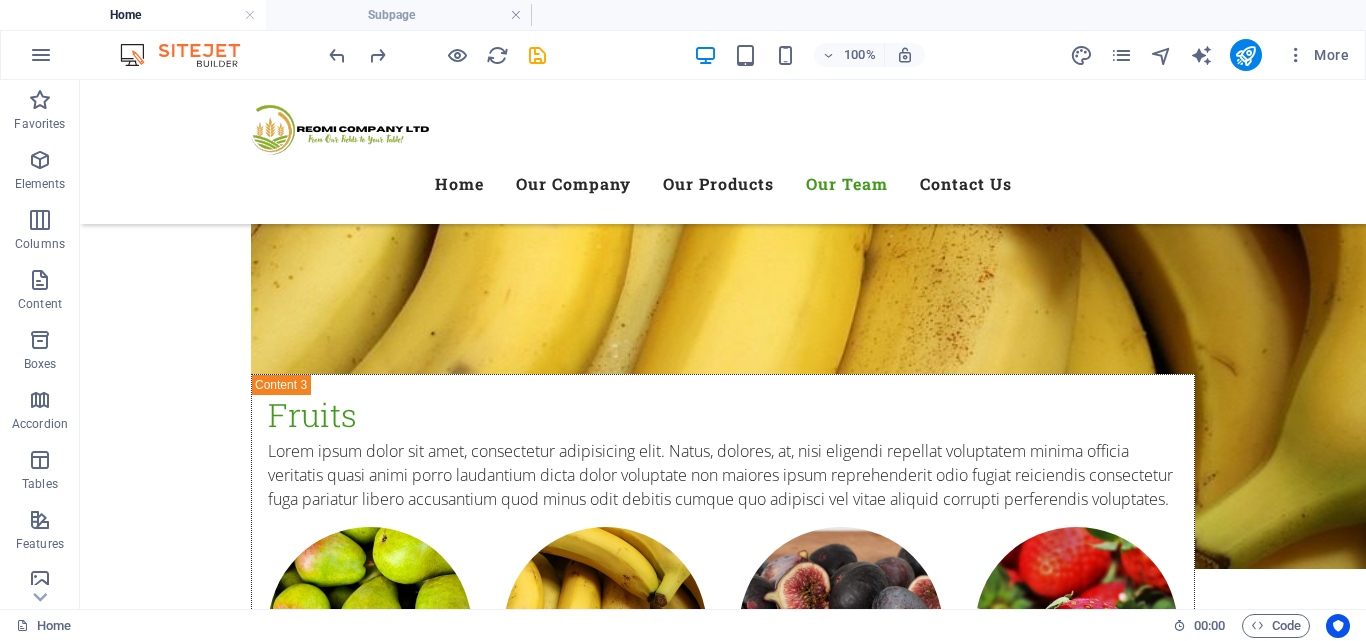 click on "Home" at bounding box center (133, 15) 